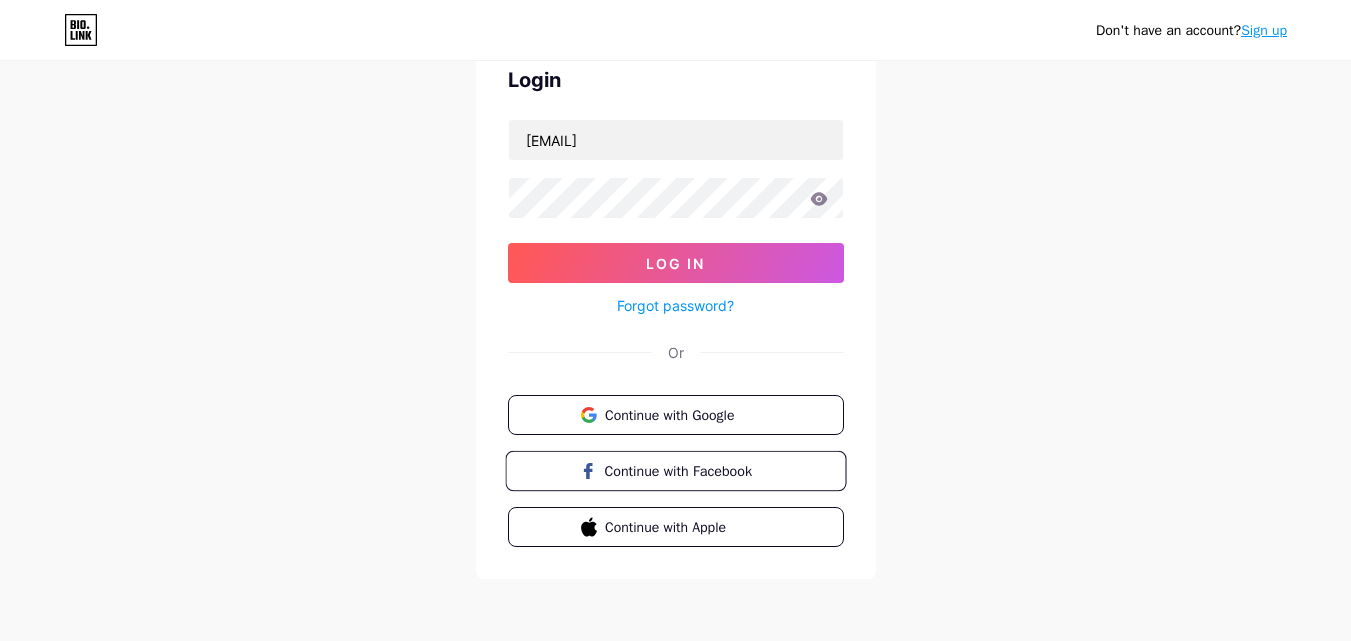 scroll, scrollTop: 96, scrollLeft: 0, axis: vertical 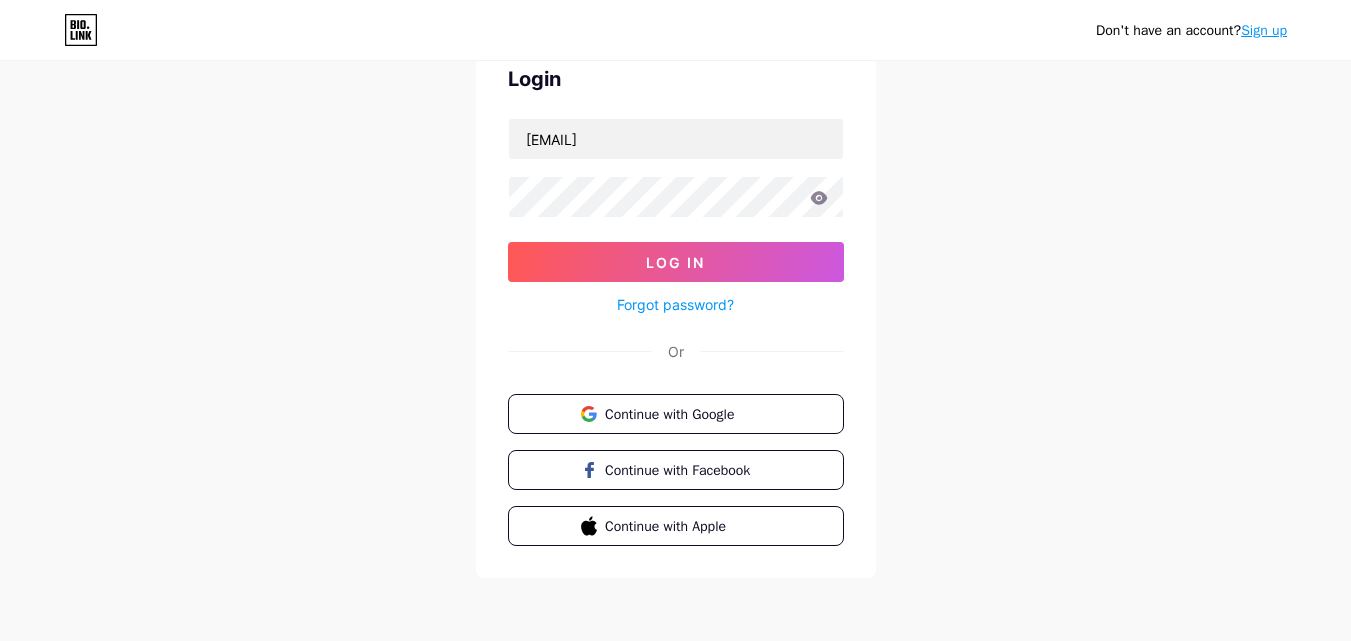 click on "Sign up" at bounding box center [1264, 30] 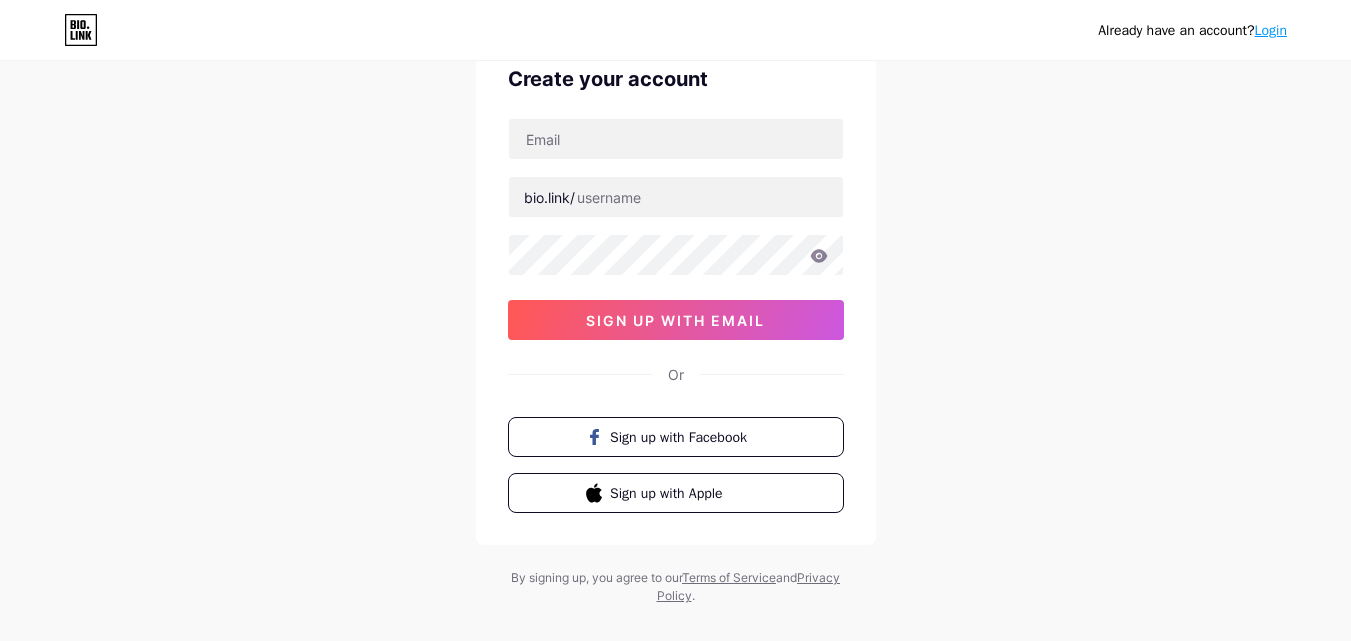 scroll, scrollTop: 0, scrollLeft: 0, axis: both 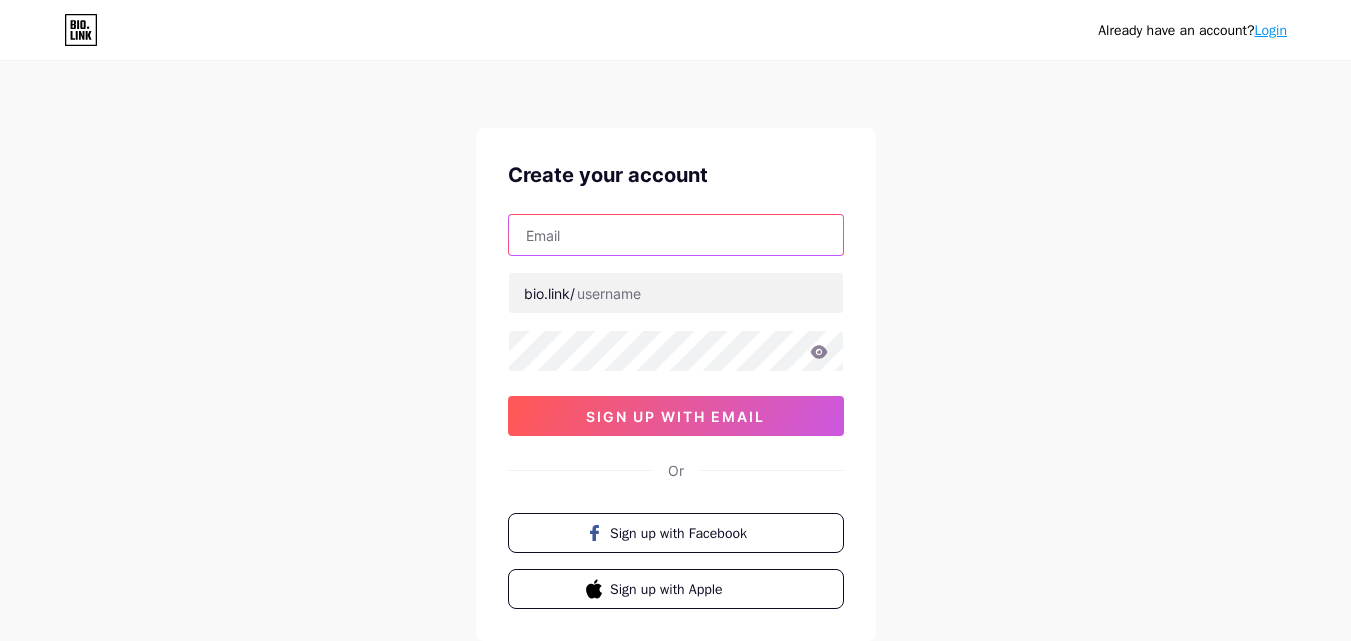 click at bounding box center [676, 235] 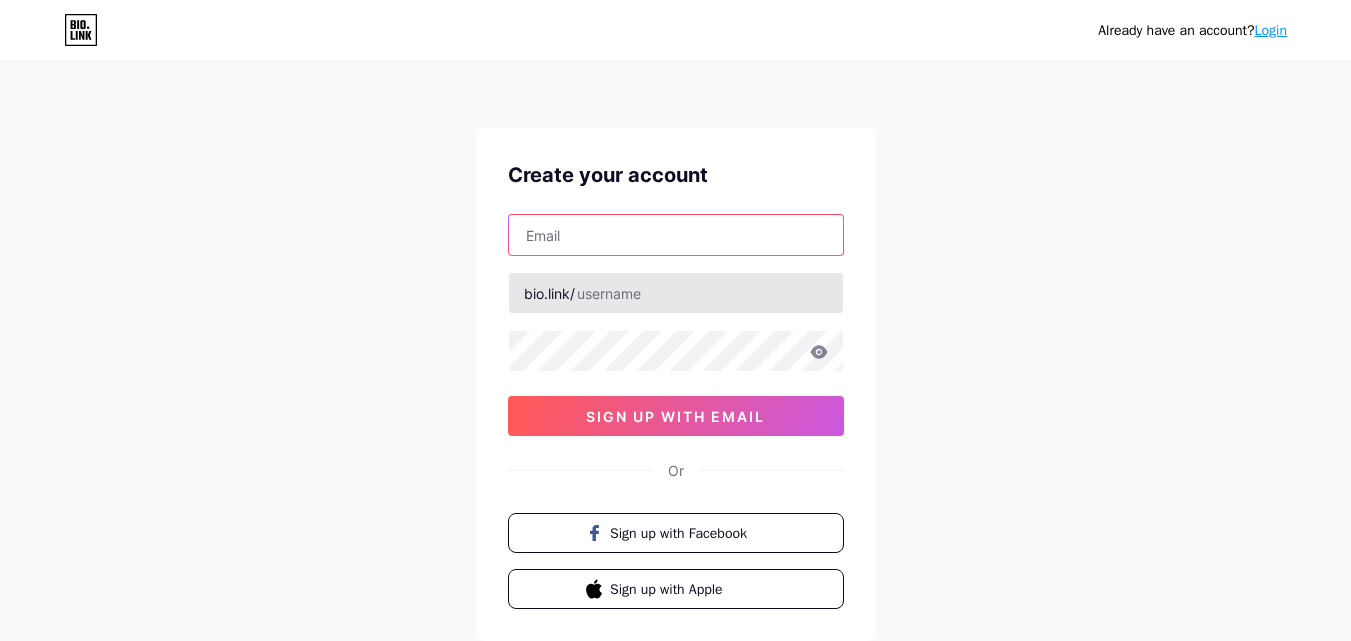type on "[EMAIL]" 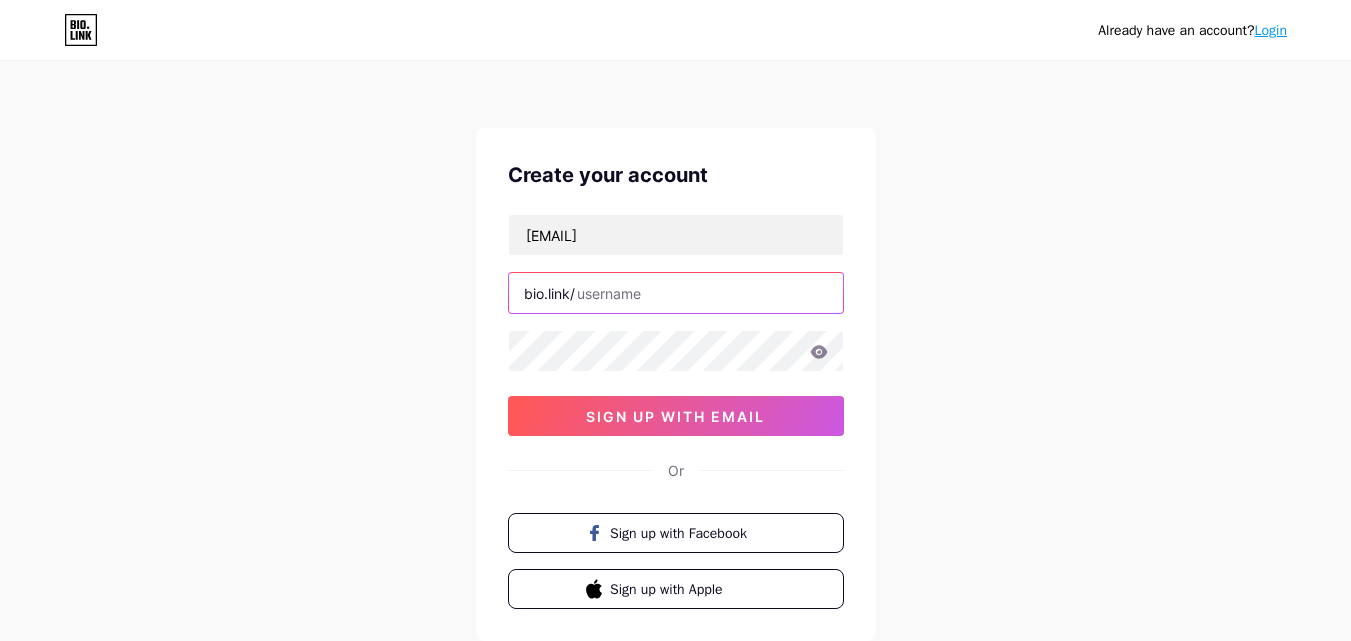click at bounding box center [676, 293] 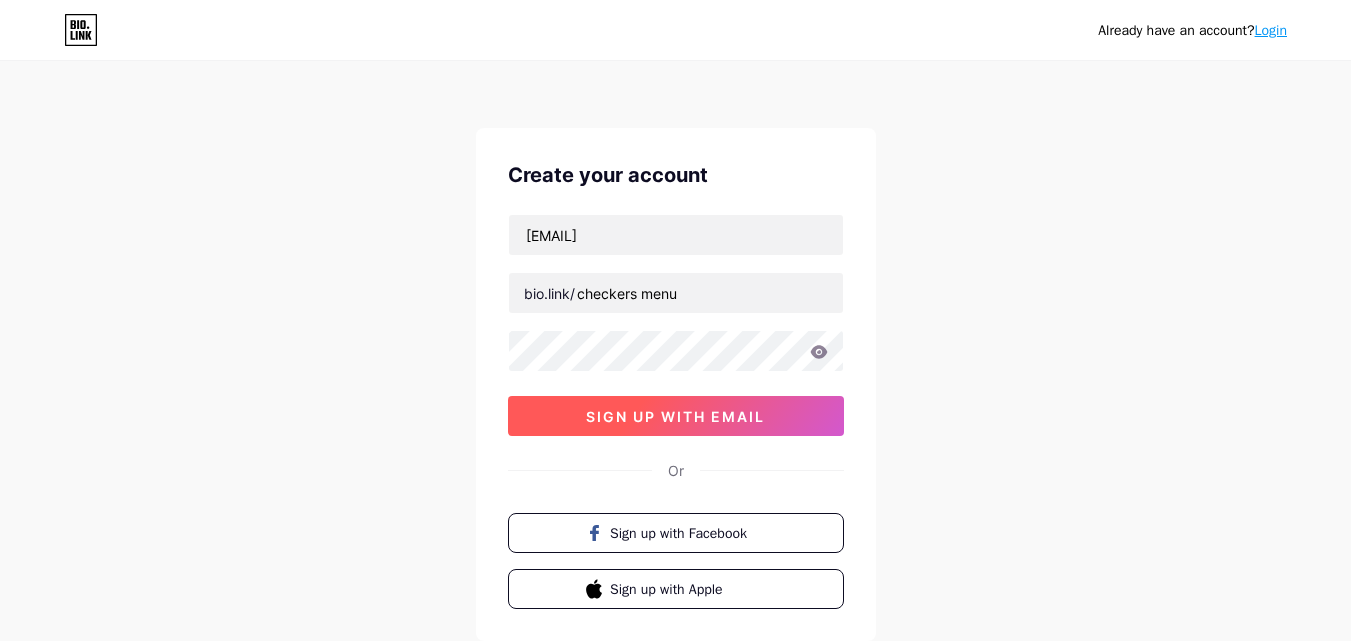 click on "sign up with email" at bounding box center [675, 416] 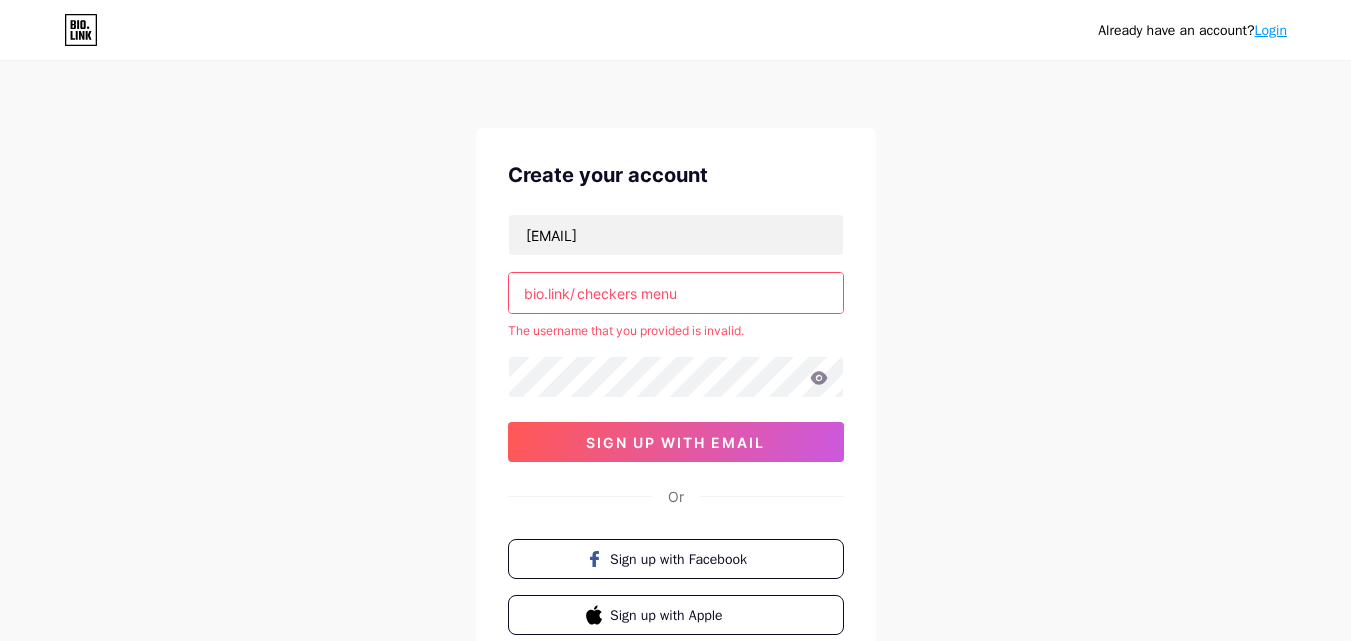 click on "checkers menu" at bounding box center [676, 293] 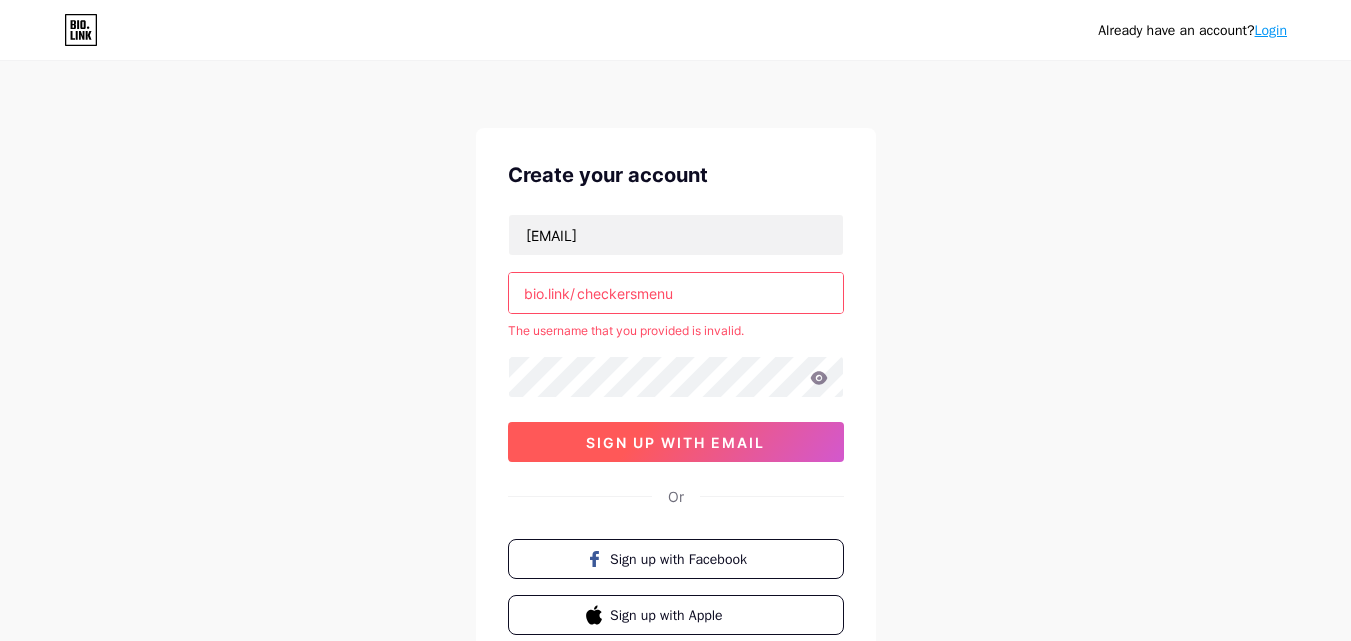 type on "checkersmenu" 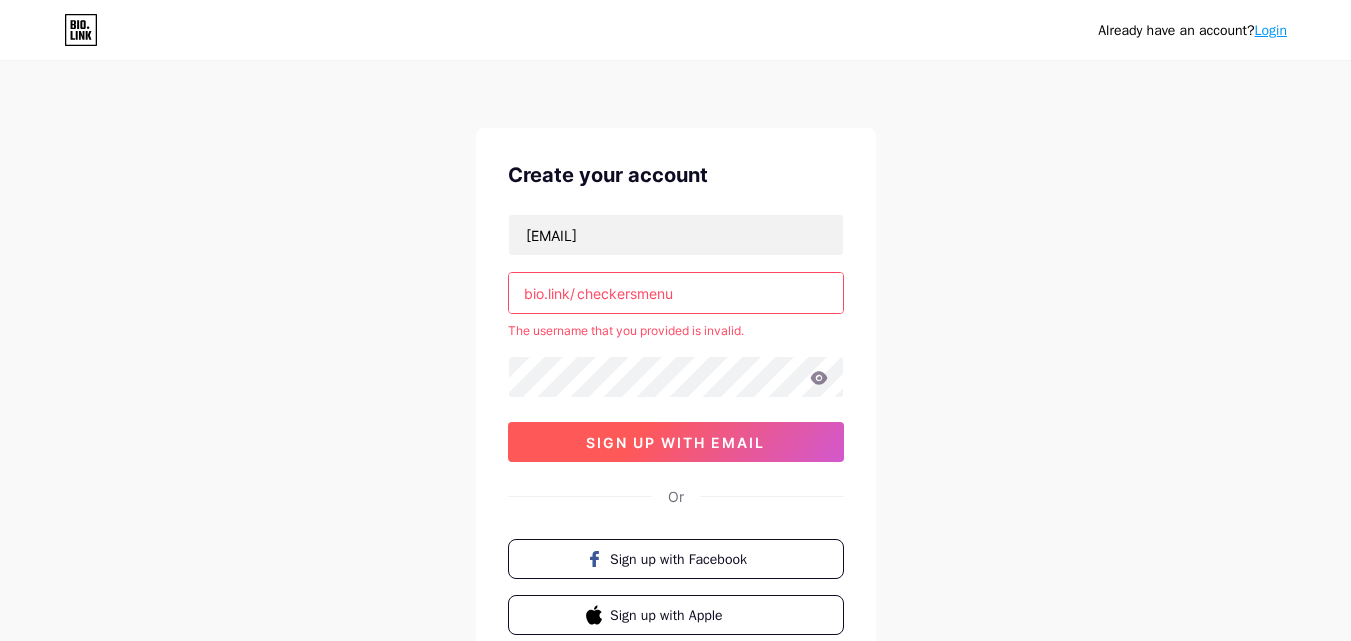 click on "sign up with email" at bounding box center (676, 442) 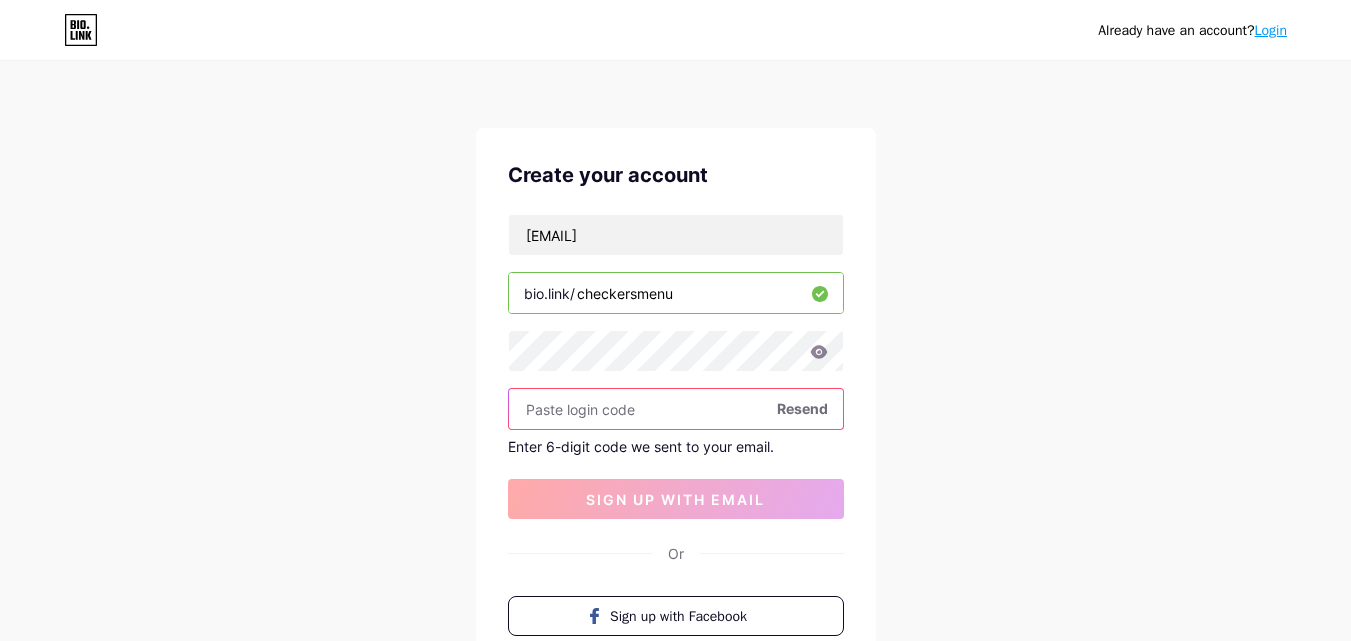 click at bounding box center [676, 409] 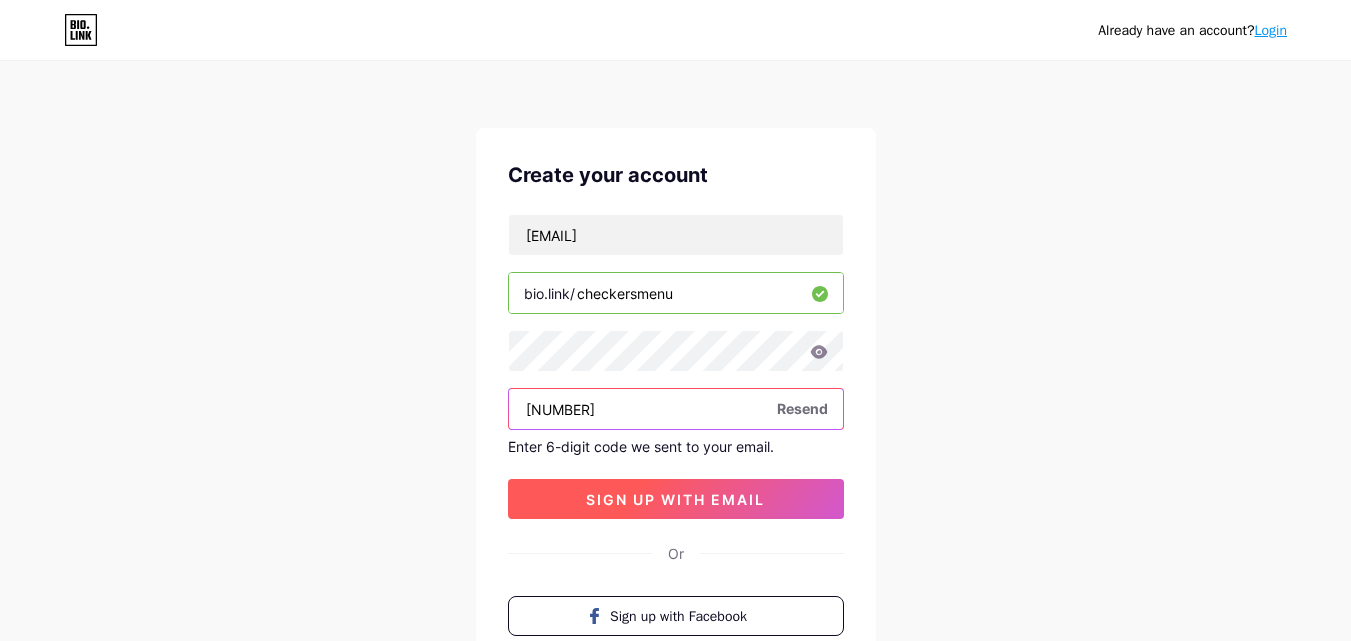 type on "[NUMBER]" 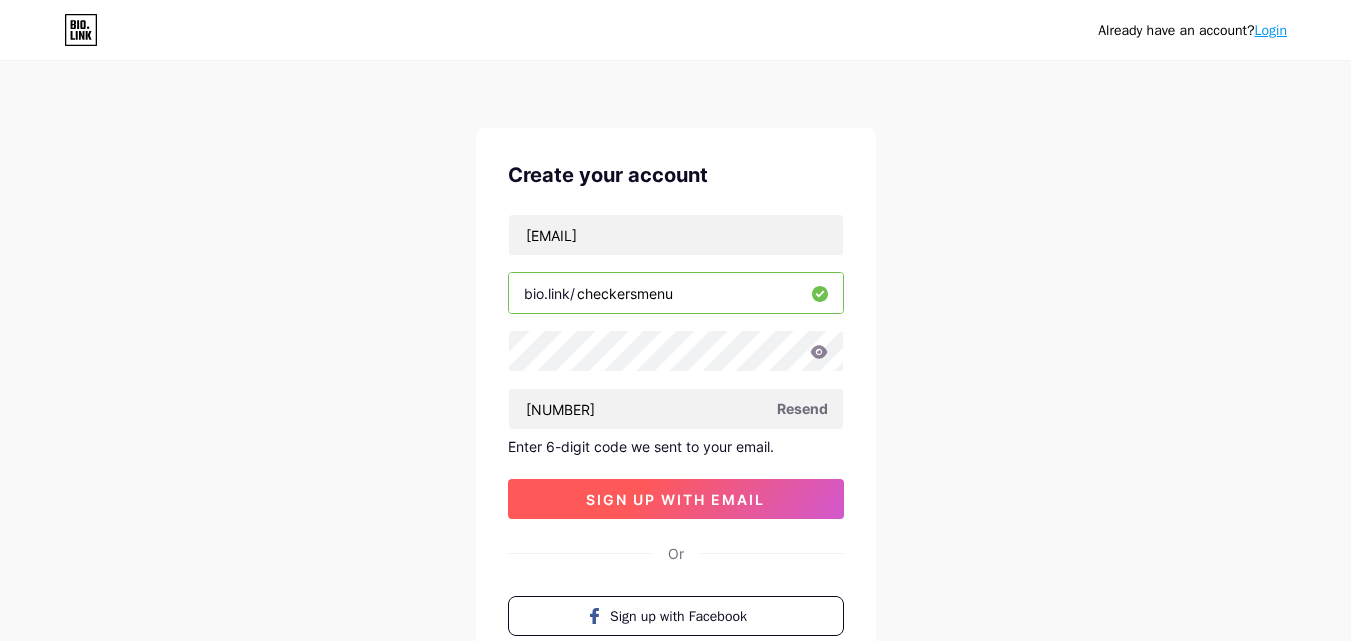 click on "sign up with email" at bounding box center (676, 499) 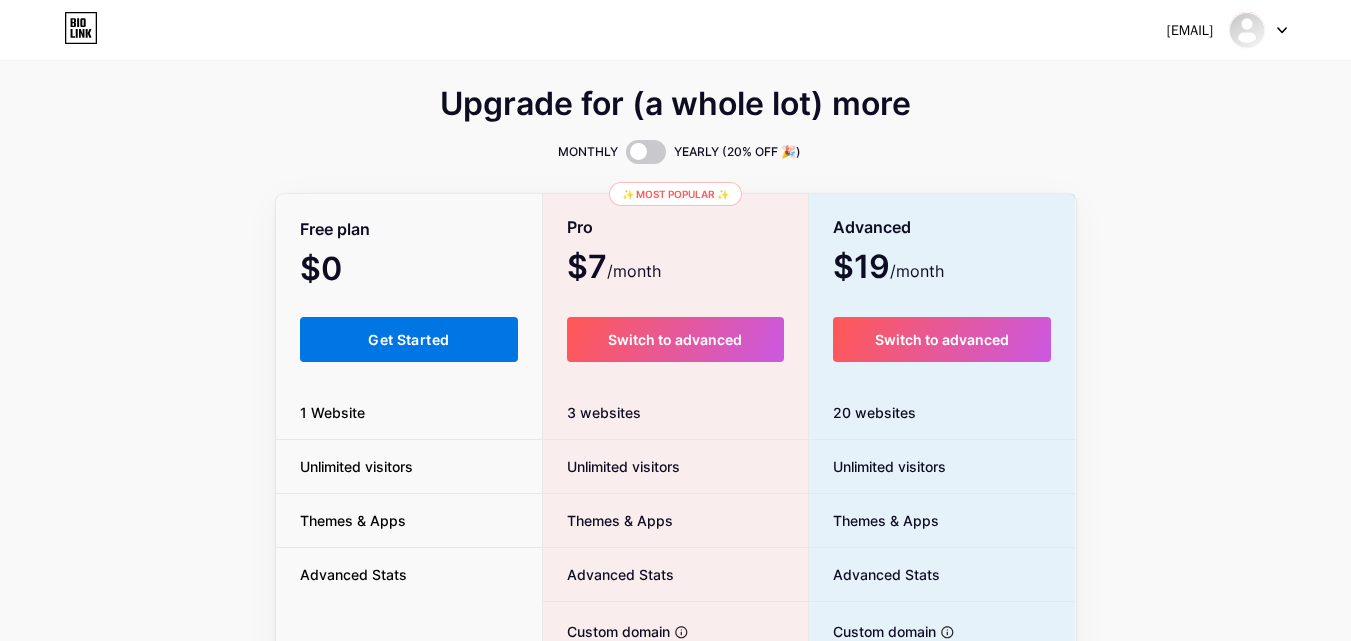 click on "Get Started" at bounding box center [409, 339] 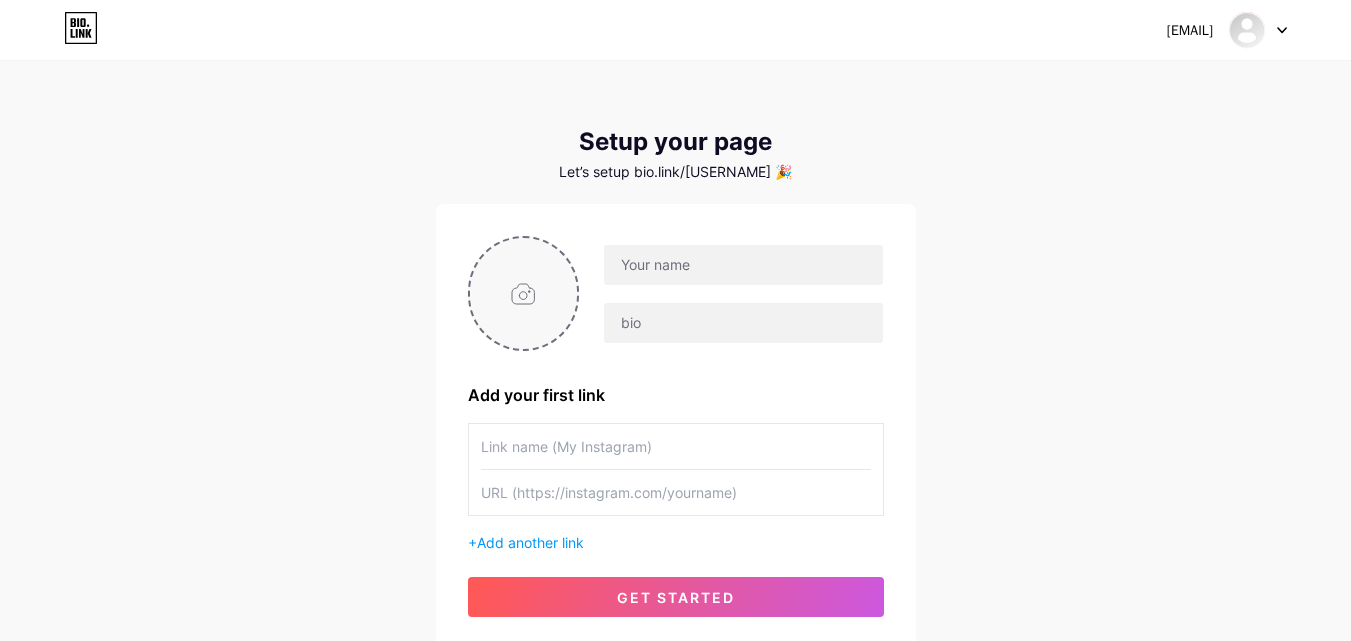 click at bounding box center [524, 293] 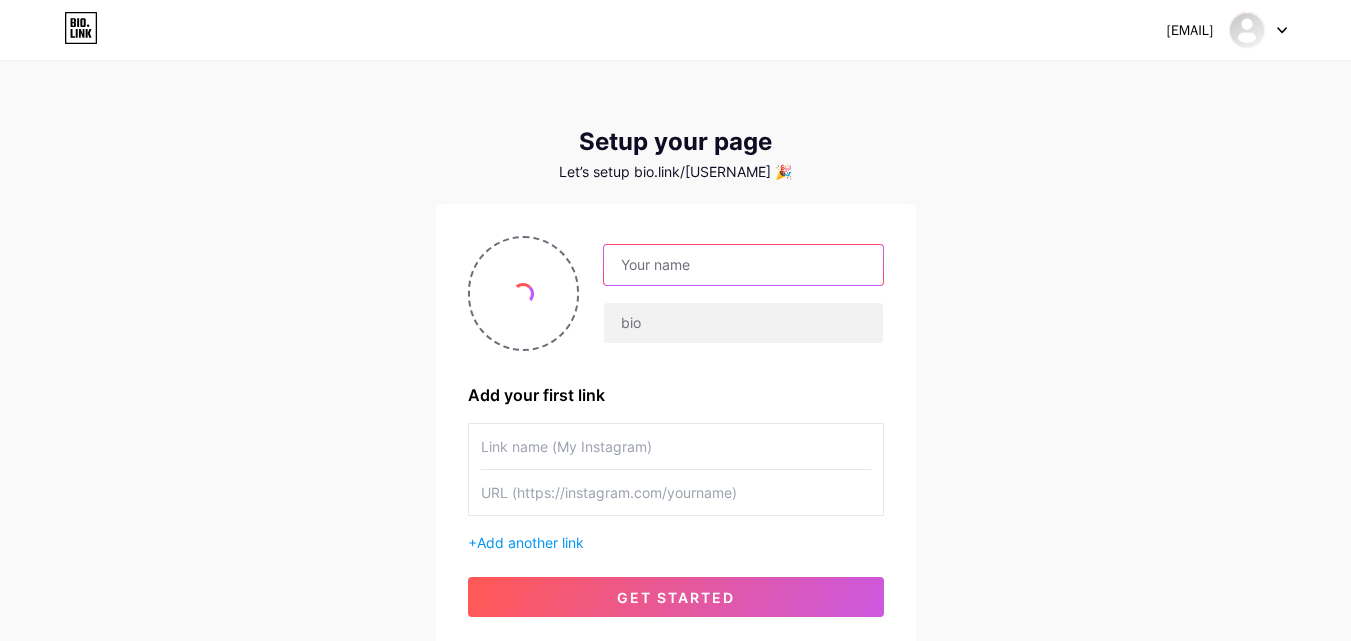 click at bounding box center (743, 265) 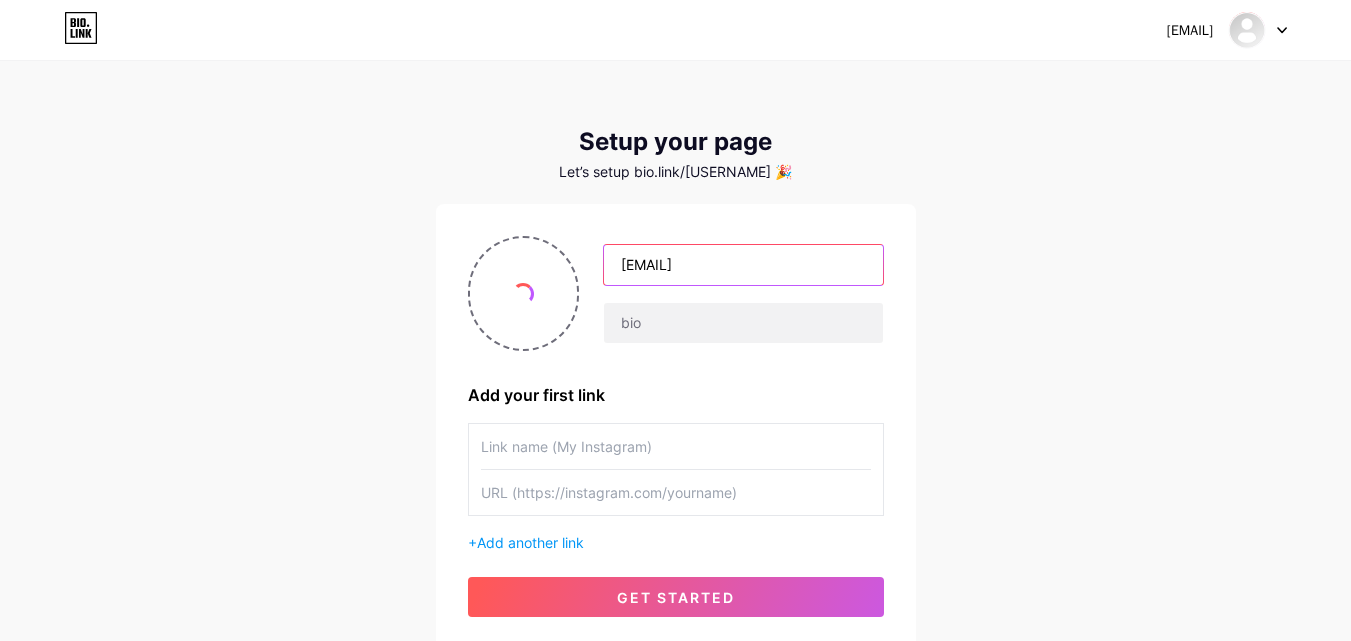 drag, startPoint x: 715, startPoint y: 265, endPoint x: 847, endPoint y: 280, distance: 132.84953 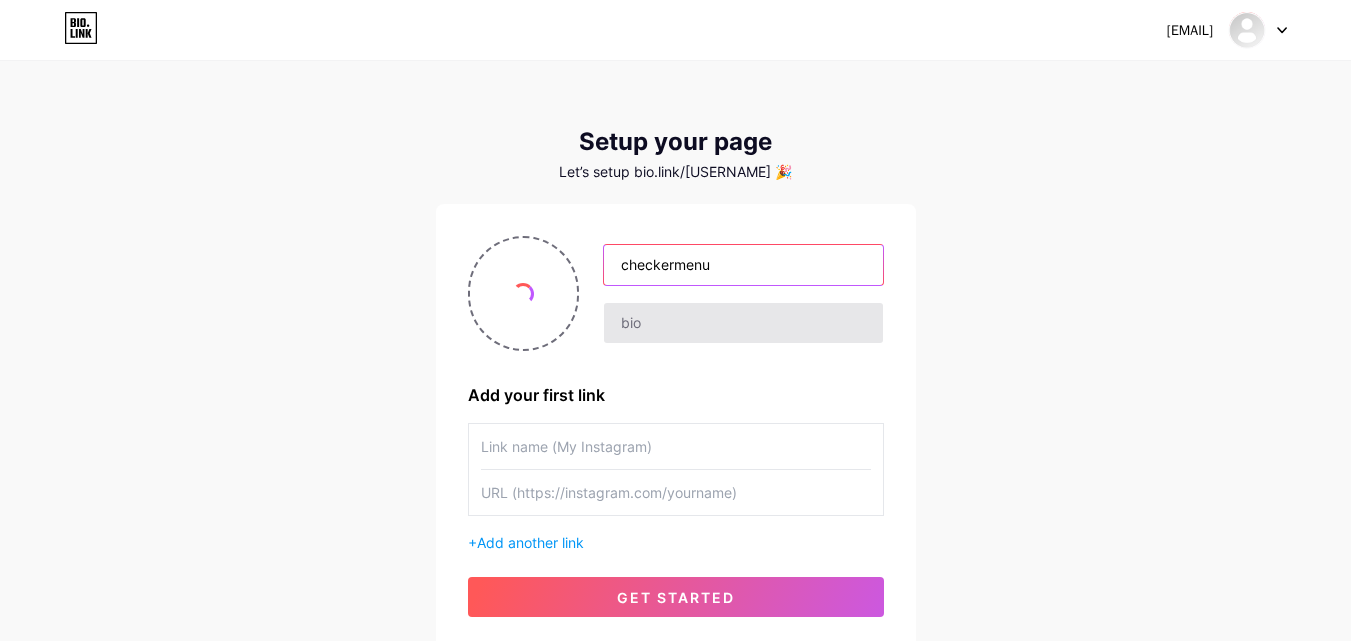 type on "checkermenu" 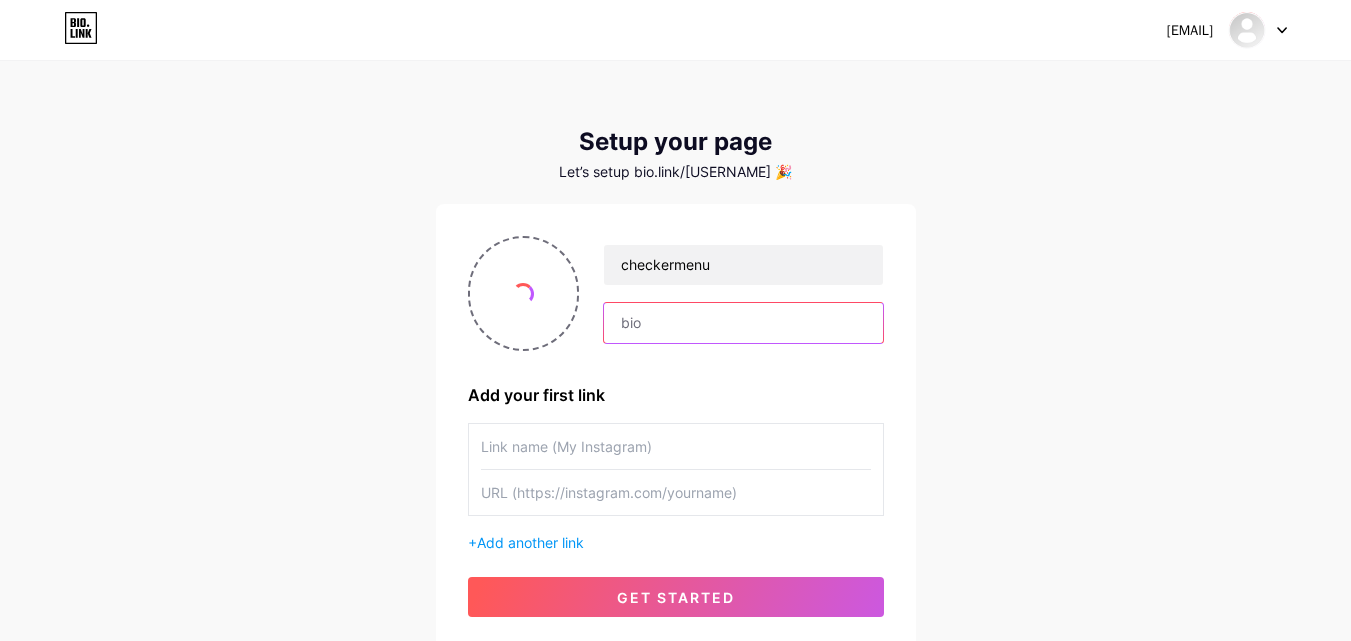 click at bounding box center (743, 323) 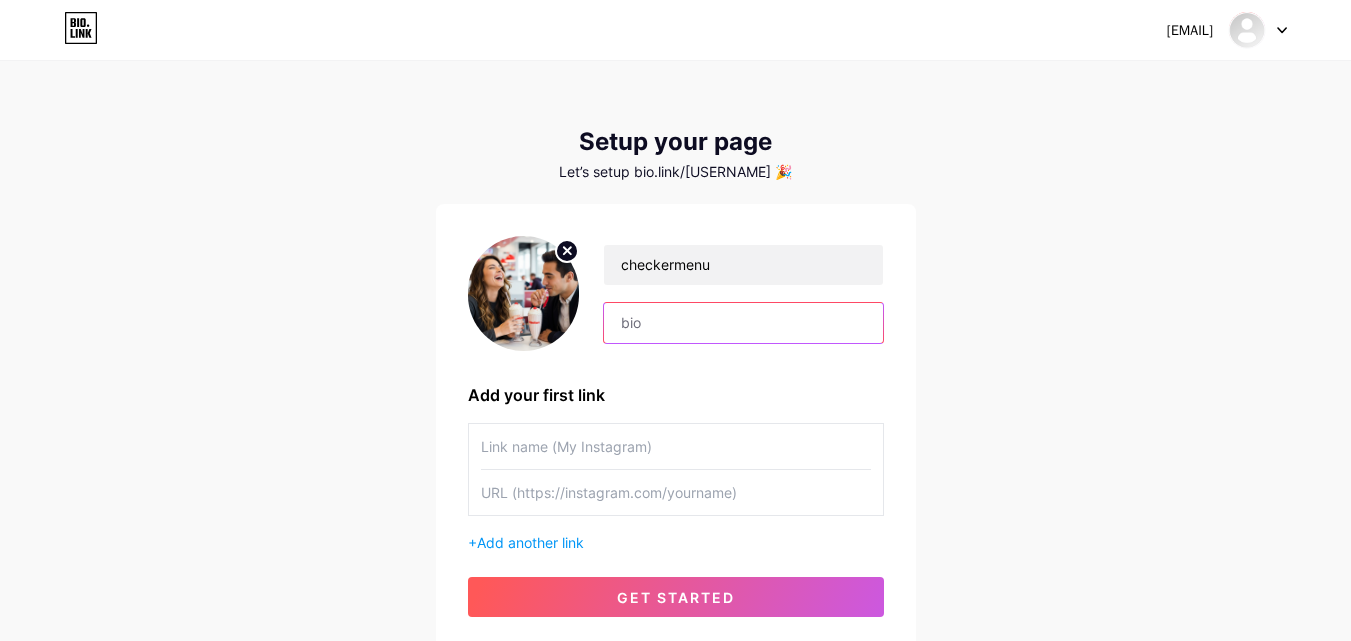 click at bounding box center (743, 323) 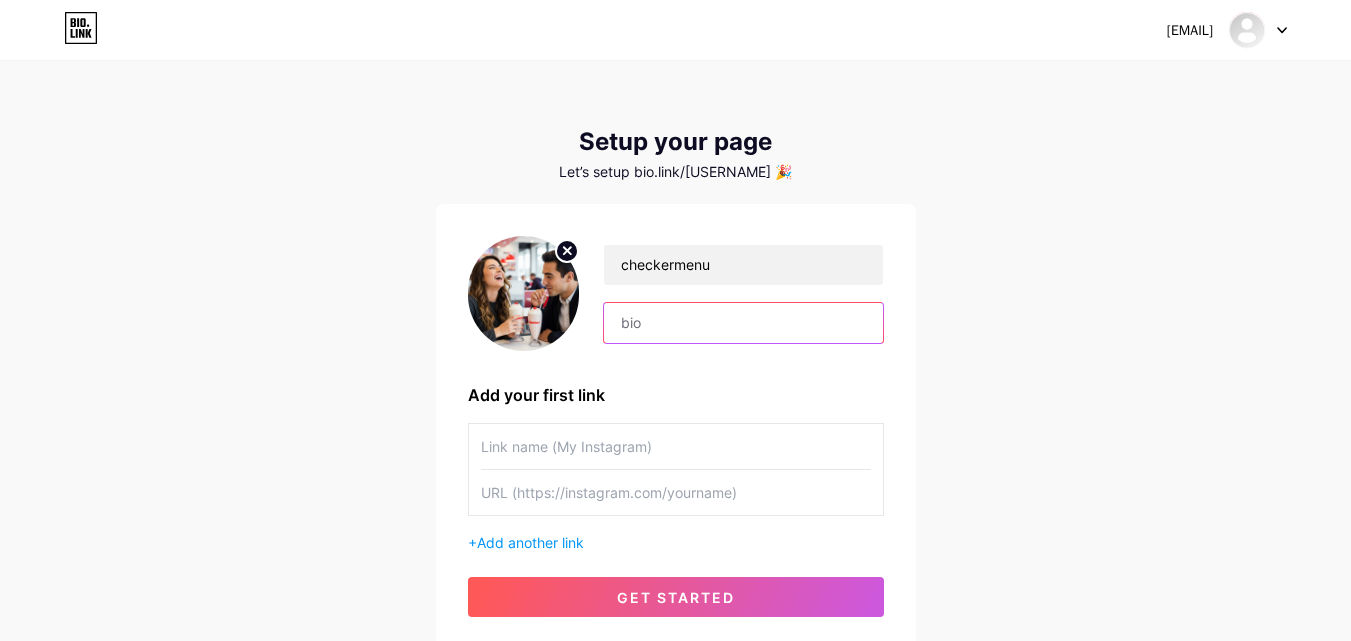 paste on "Looking for what to eat at Checkers and how much it costs? You’re in the right place! This simple guide shows you the full Checkers menu with updated prices, all in one spot. No more guessing just scroll and choose your favorite meal. It is easier for people to see the full checkers restaurant menu with prices all in one place." 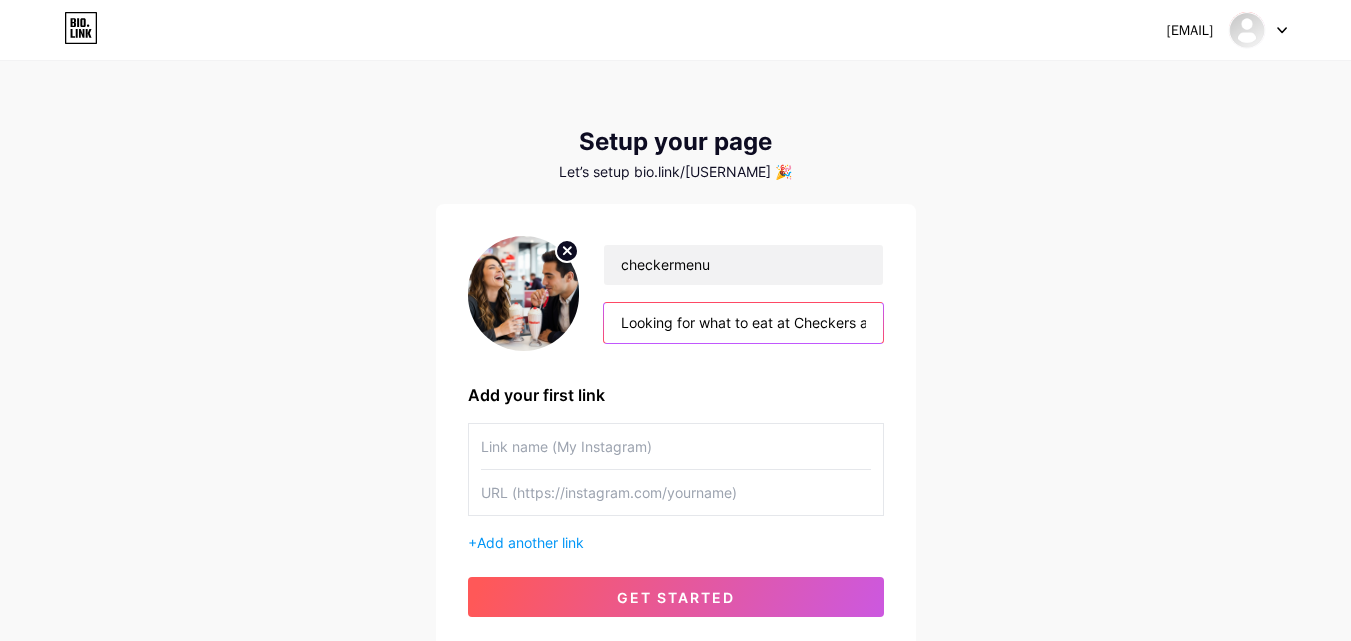scroll, scrollTop: 0, scrollLeft: 1899, axis: horizontal 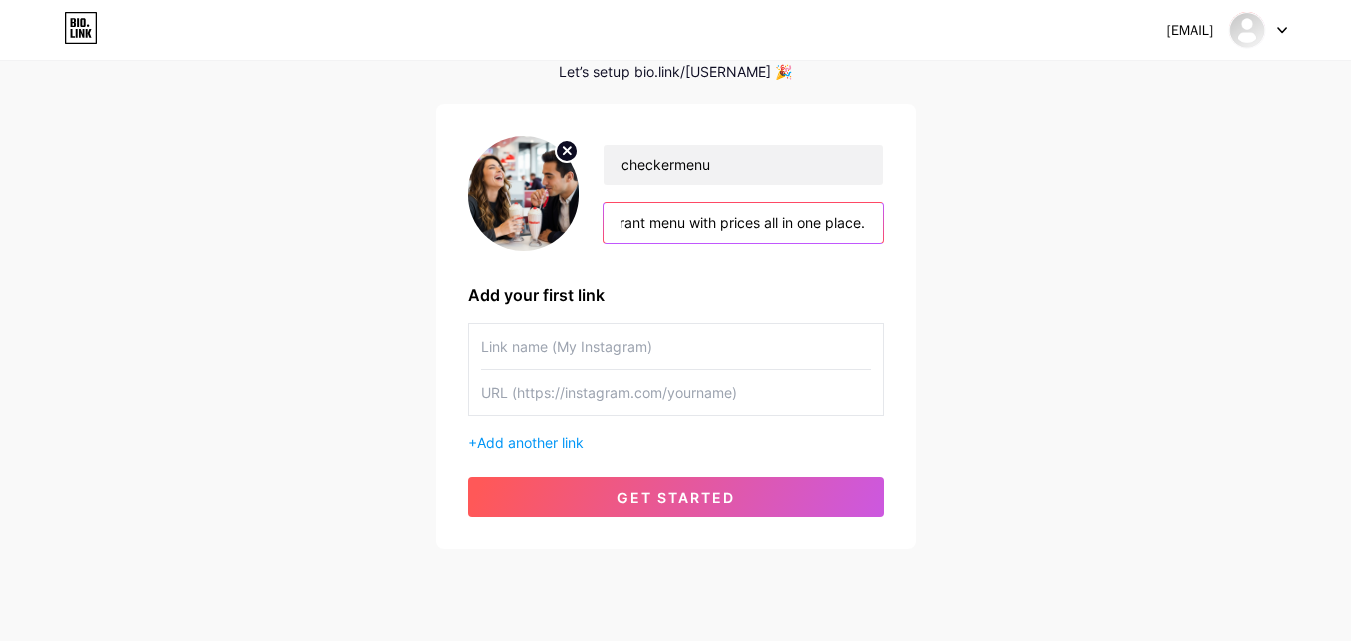 type on "Looking for what to eat at Checkers and how much it costs? You’re in the right place! This simple guide shows you the full Checkers menu with updated prices, all in one spot. No more guessing just scroll and choose your favorite meal. It is easier for people to see the full checkers restaurant menu with prices all in one place." 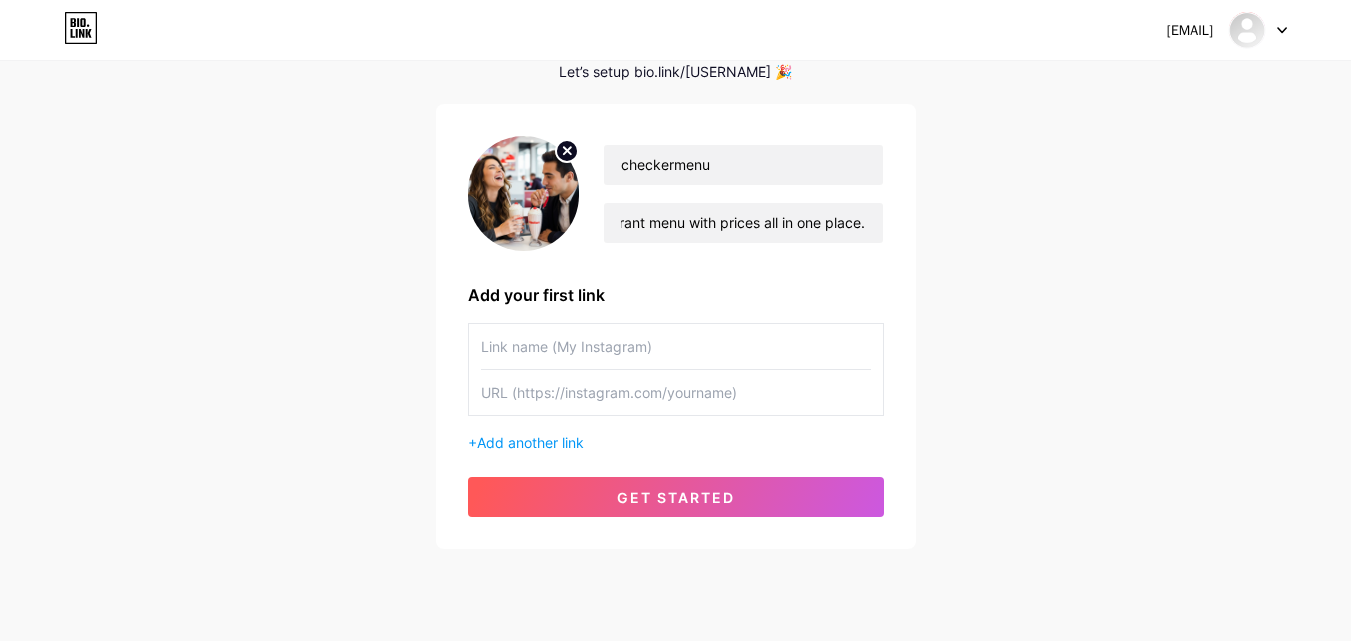 scroll, scrollTop: 0, scrollLeft: 0, axis: both 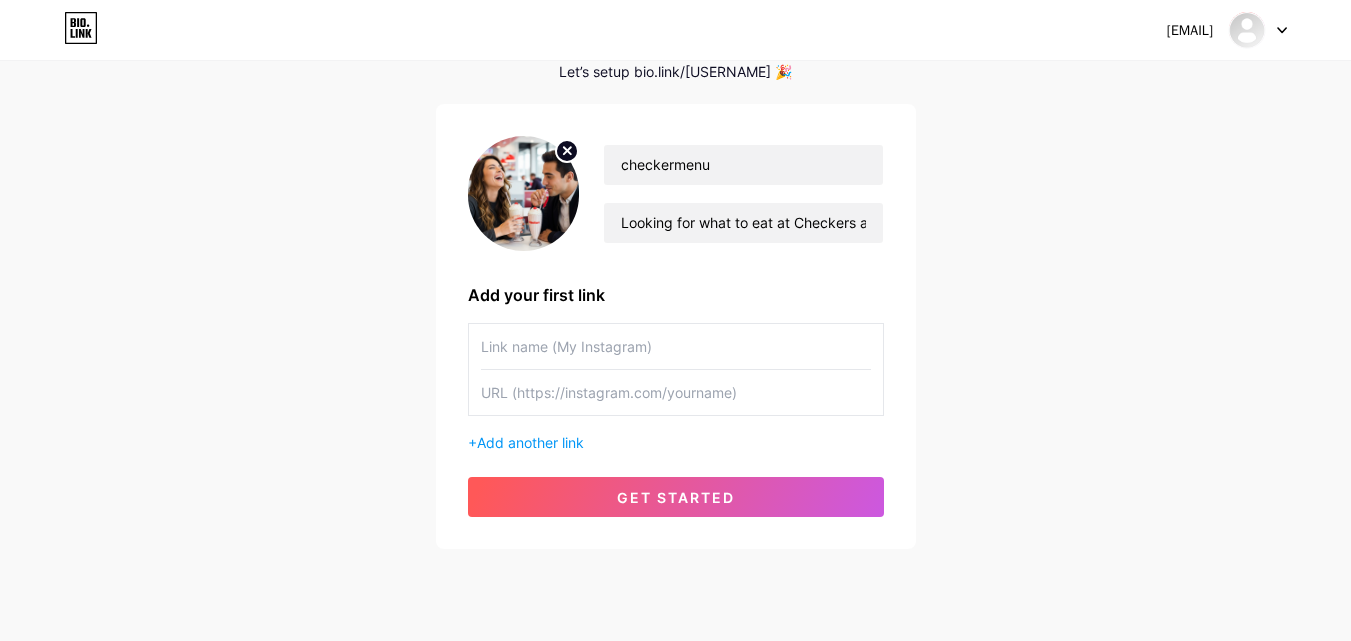 click at bounding box center [676, 346] 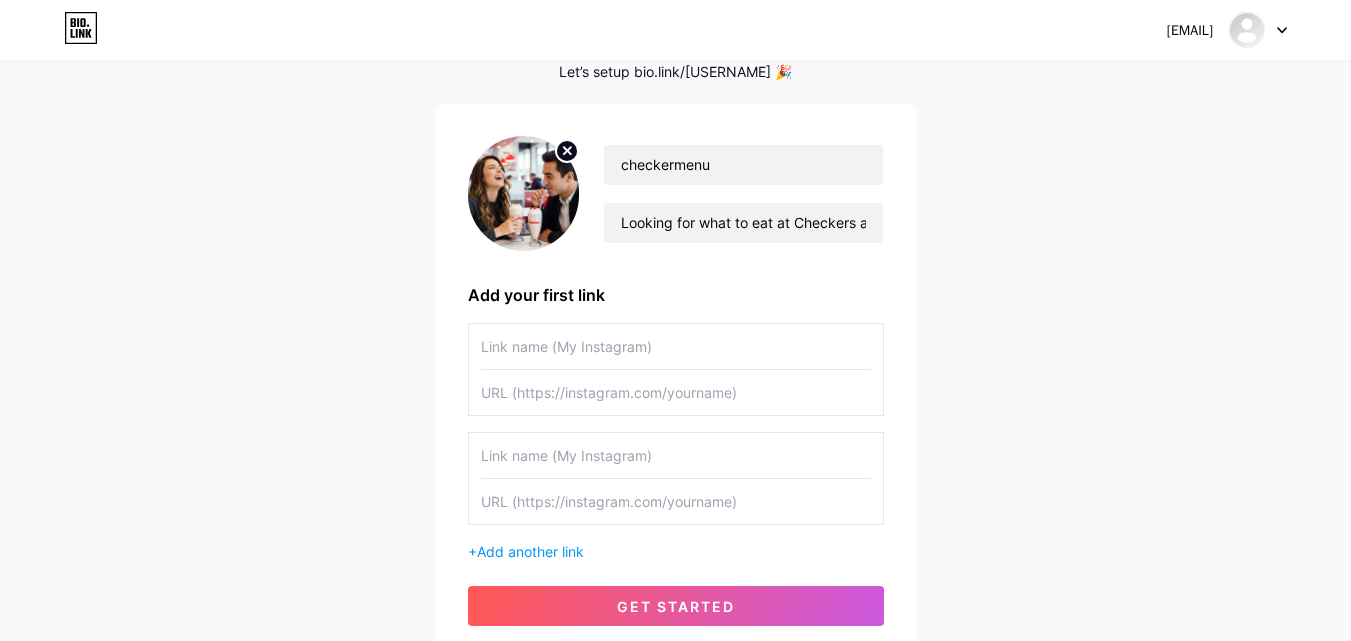 scroll, scrollTop: 200, scrollLeft: 0, axis: vertical 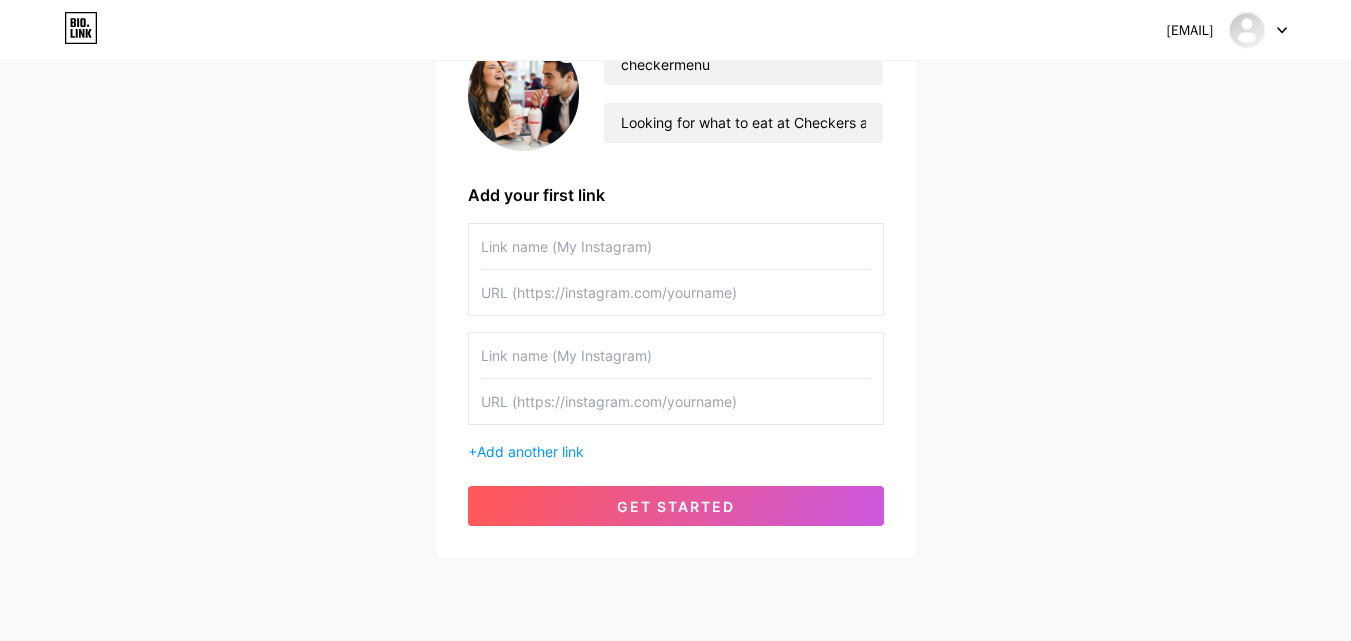 click at bounding box center [676, 355] 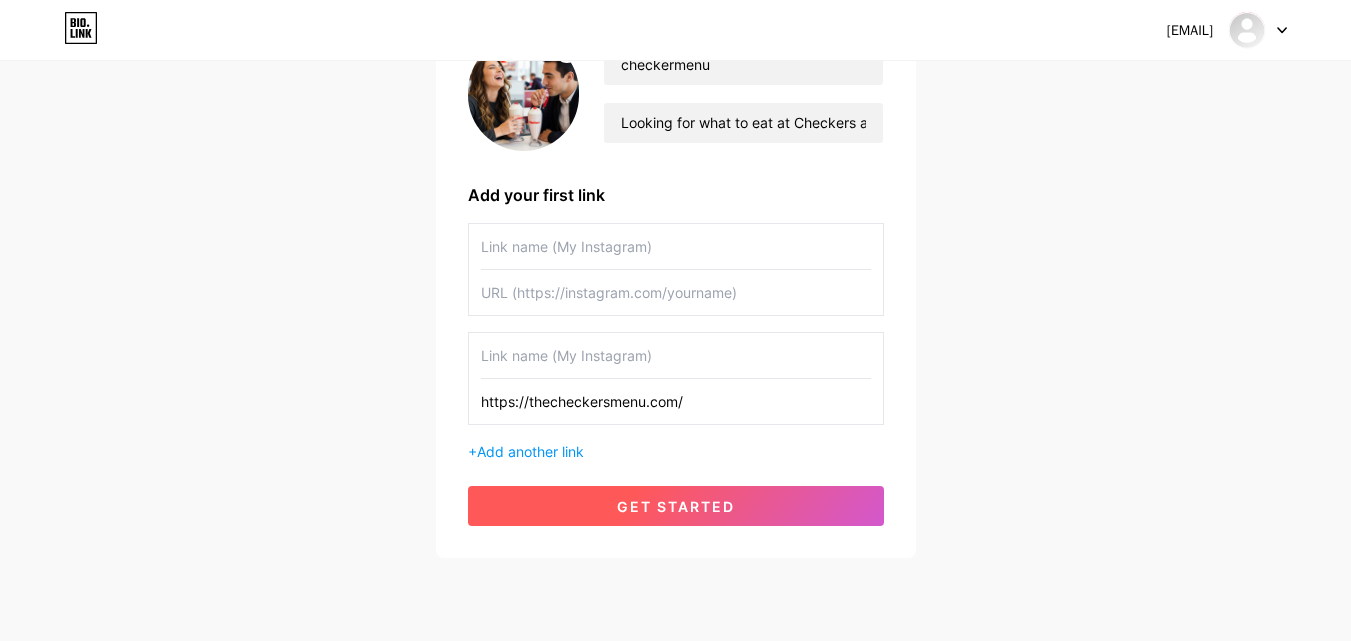 type on "https://thecheckersmenu.com/" 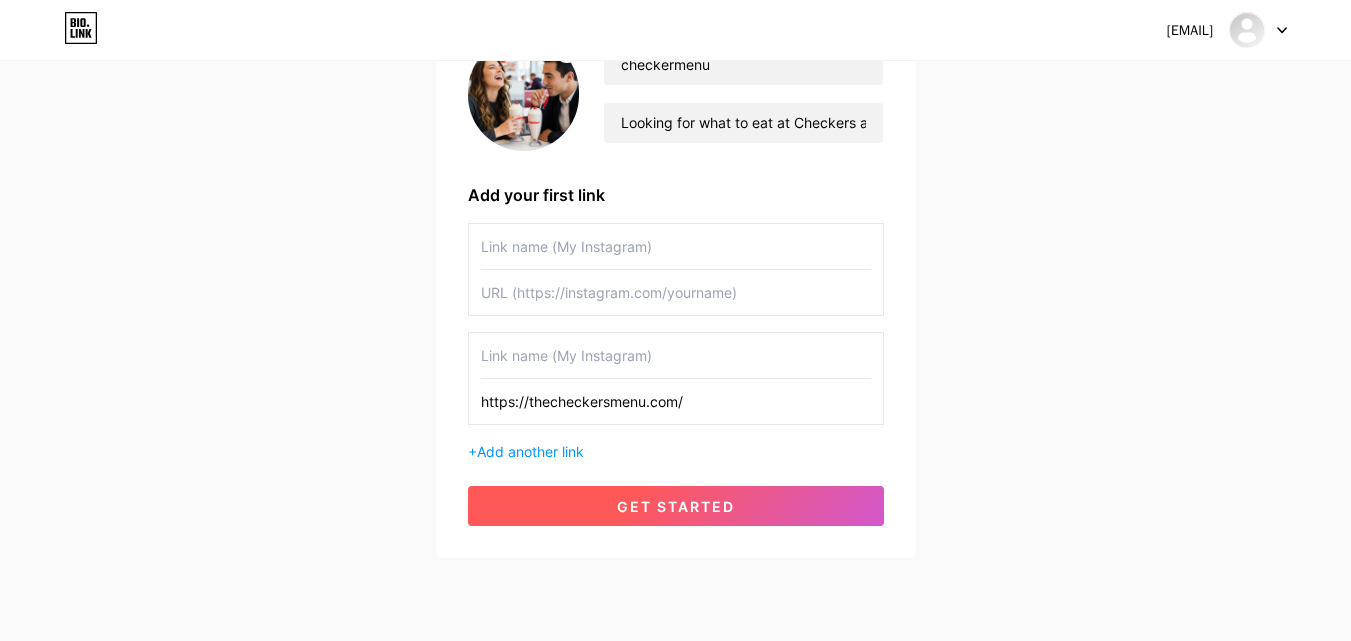 click on "get started" at bounding box center [676, 506] 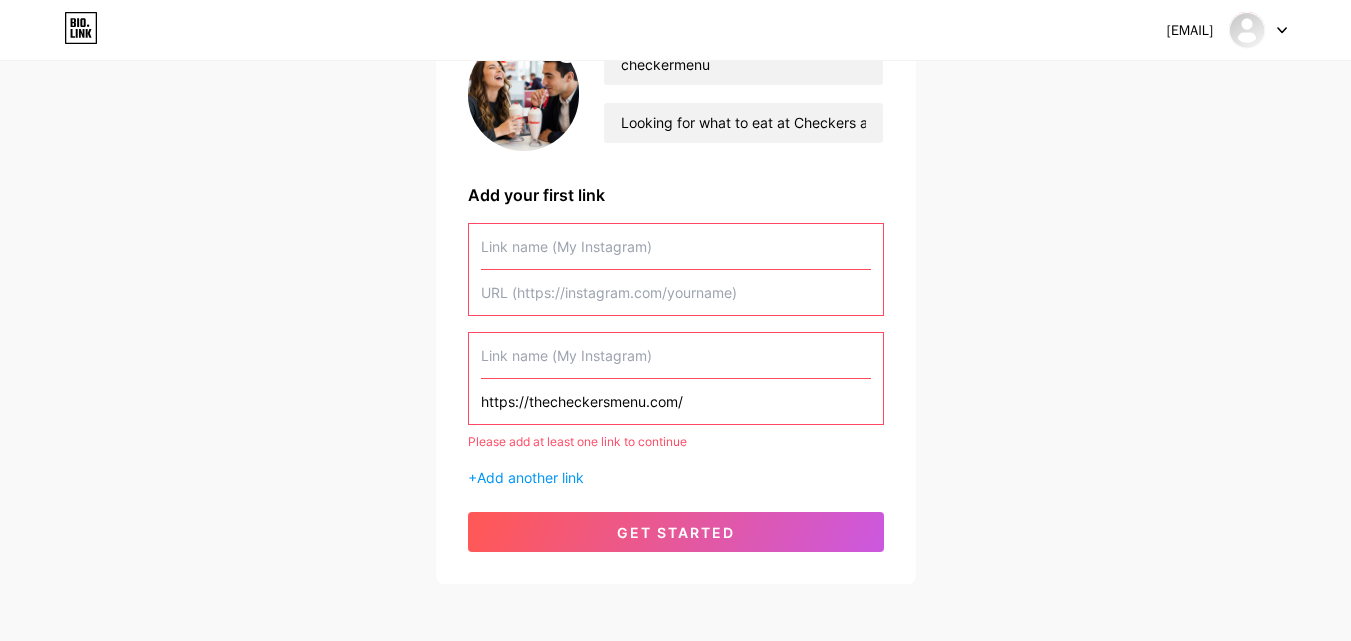 click at bounding box center (676, 355) 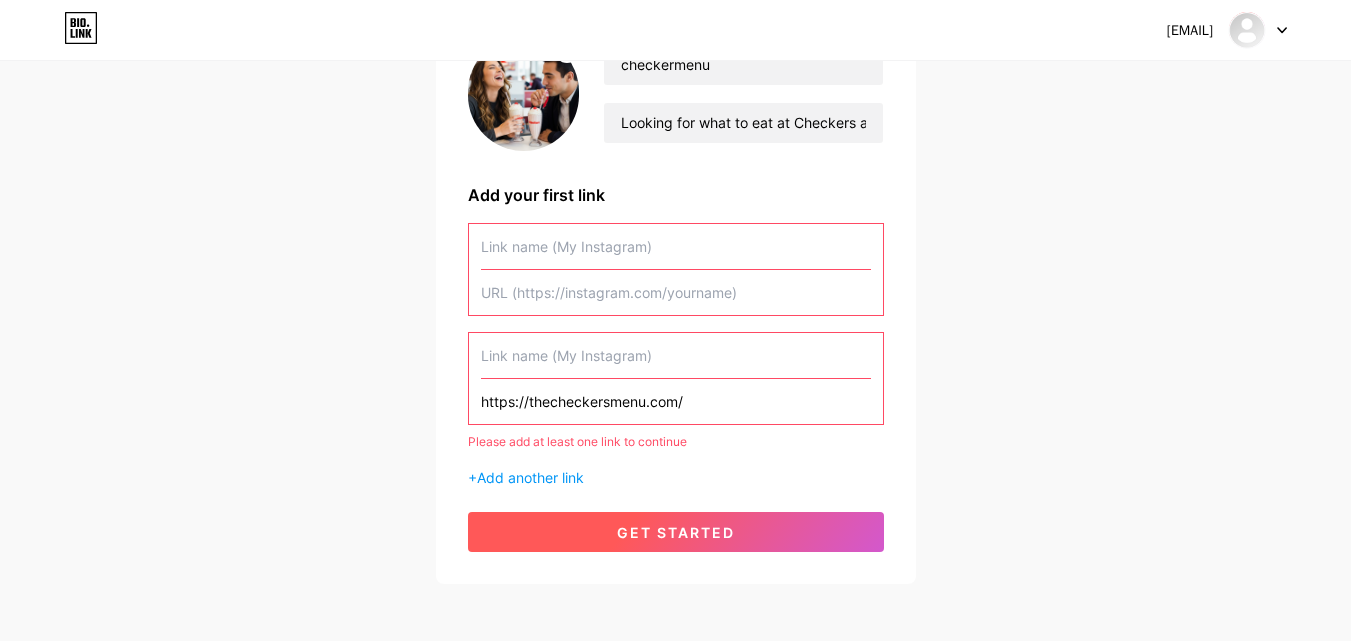 click on "get started" at bounding box center [676, 532] 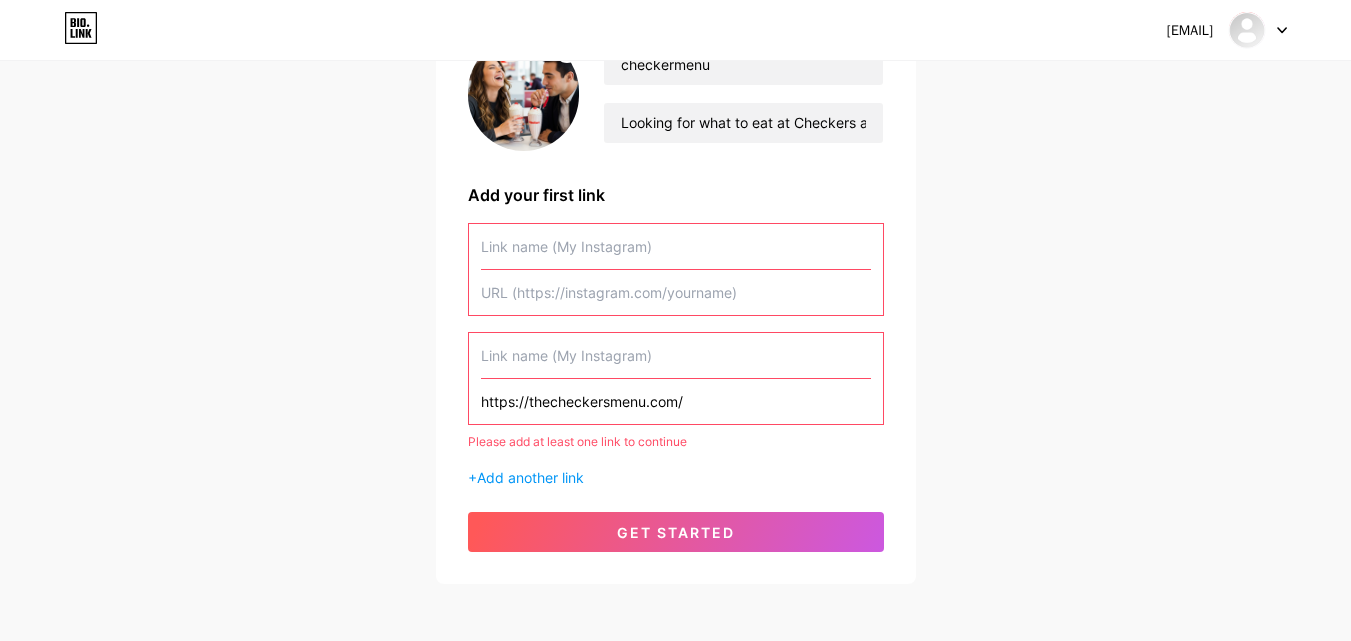 drag, startPoint x: 680, startPoint y: 407, endPoint x: 417, endPoint y: 400, distance: 263.09314 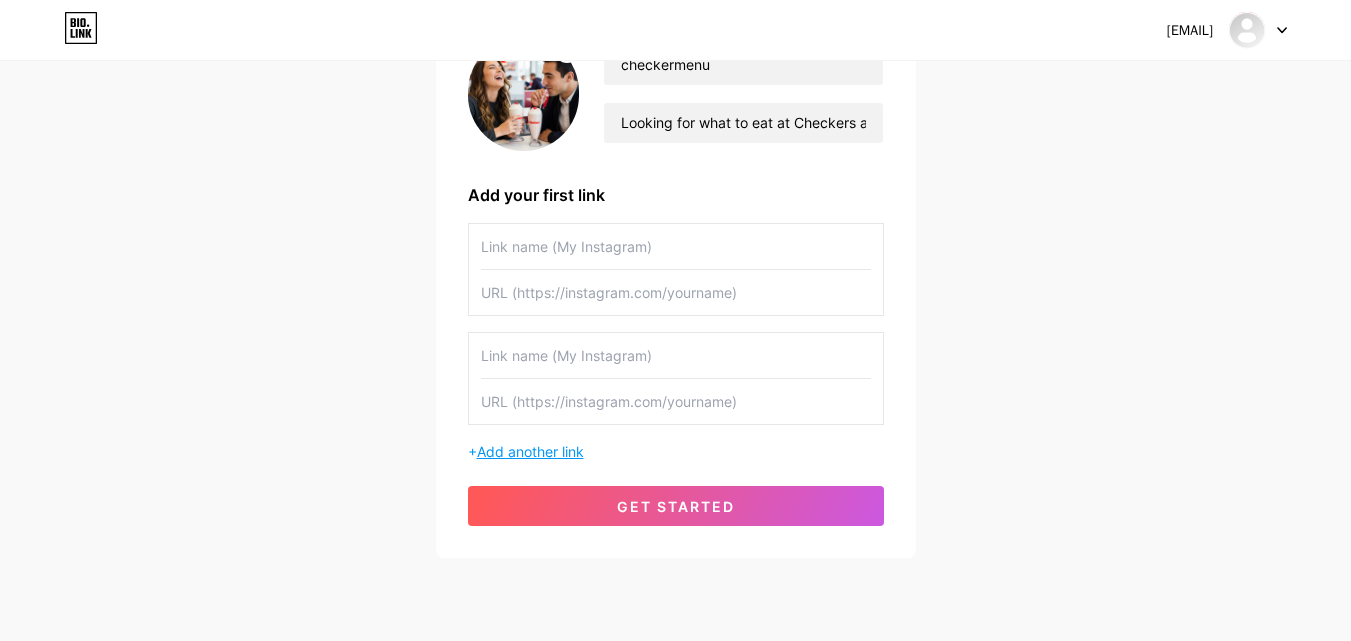 type 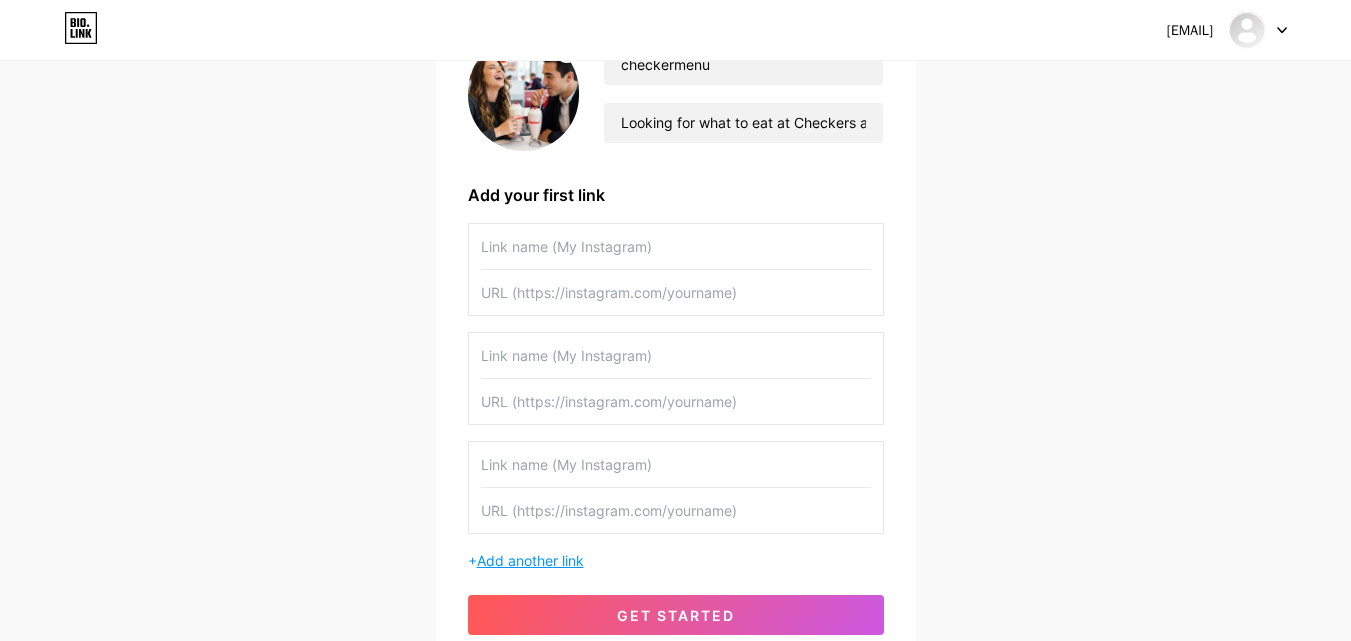 click at bounding box center (676, 464) 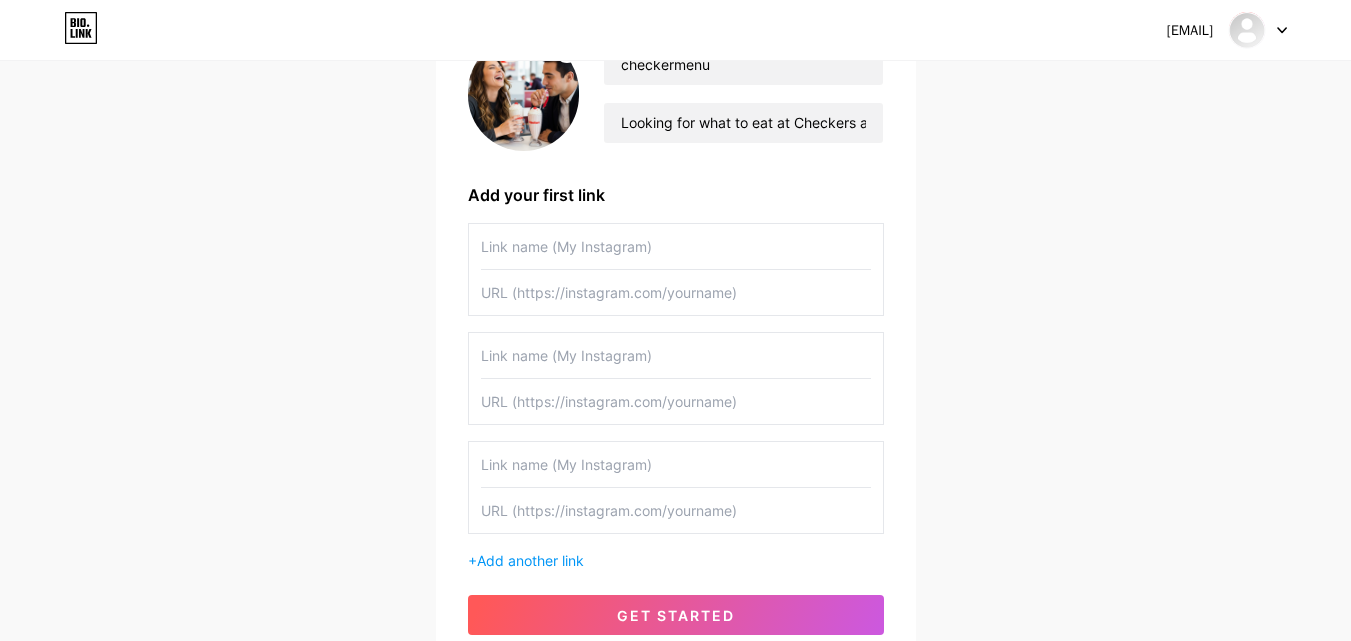 click at bounding box center (676, 246) 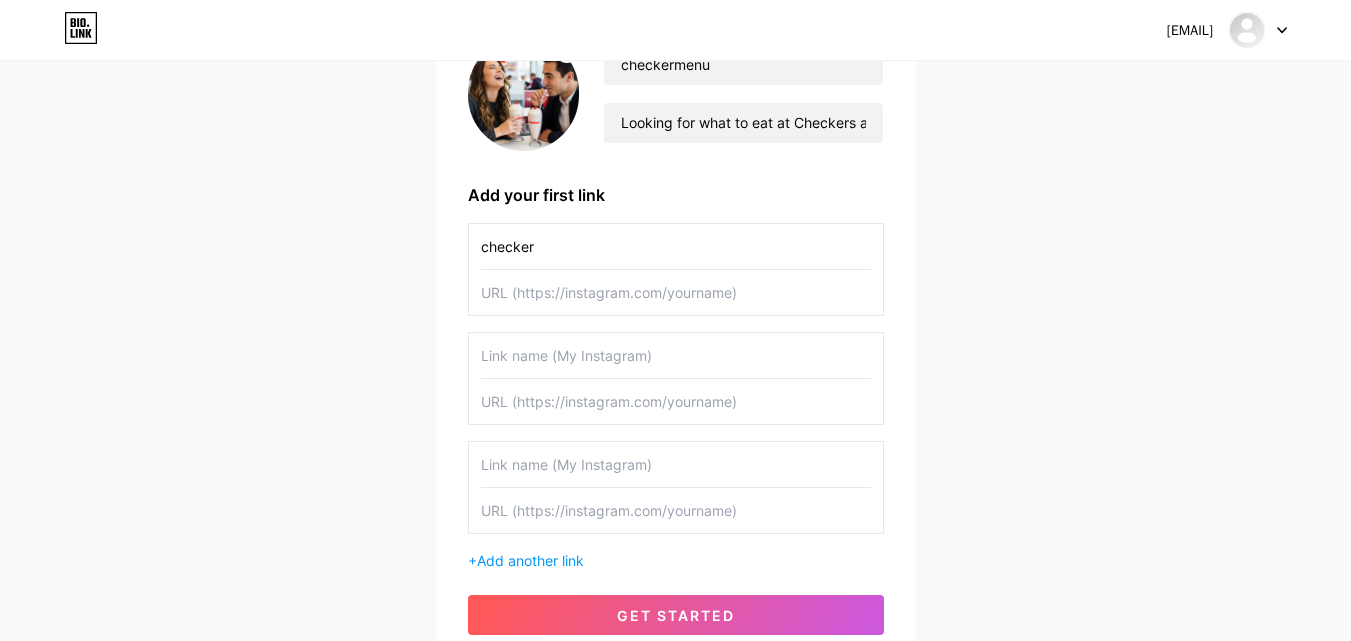 type on "checker" 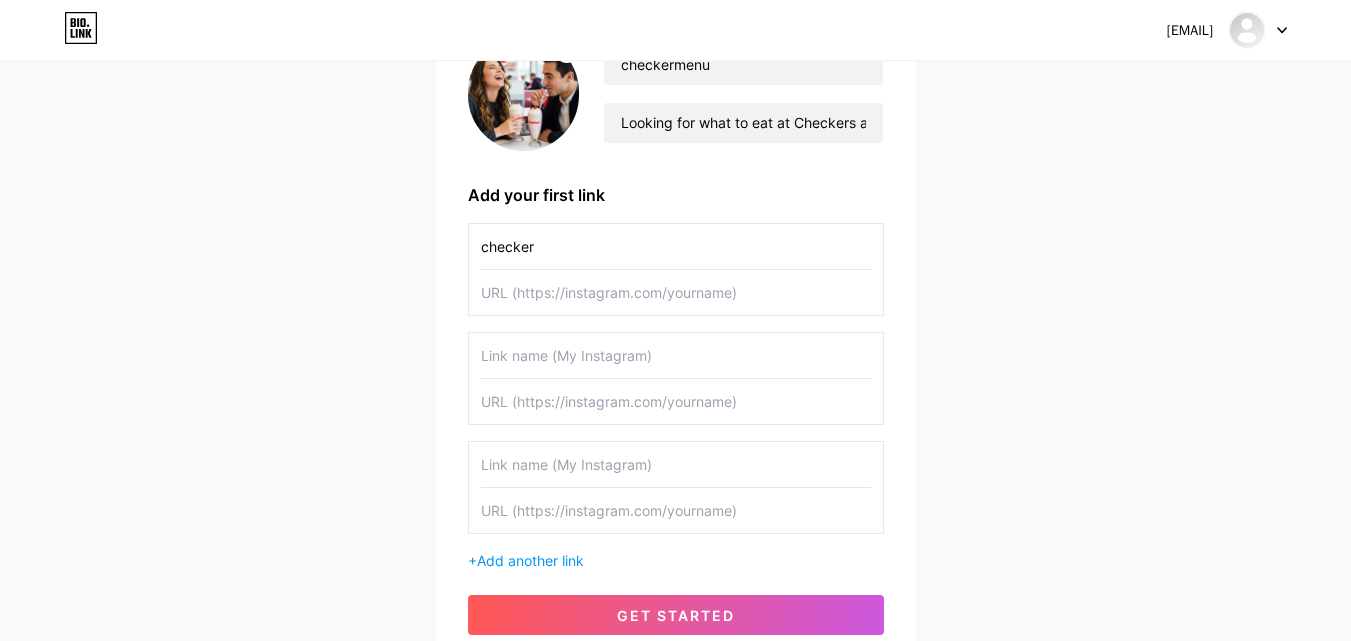 click at bounding box center [676, 292] 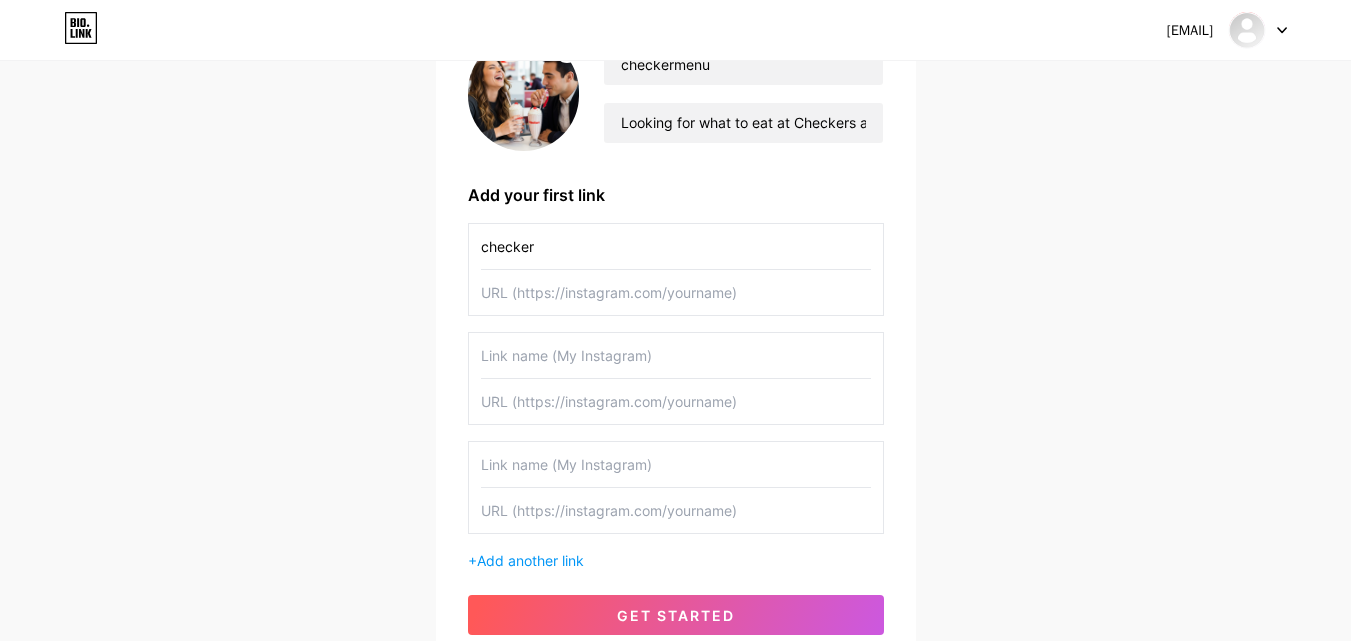 paste on "https://thecheckersmenu.com/" 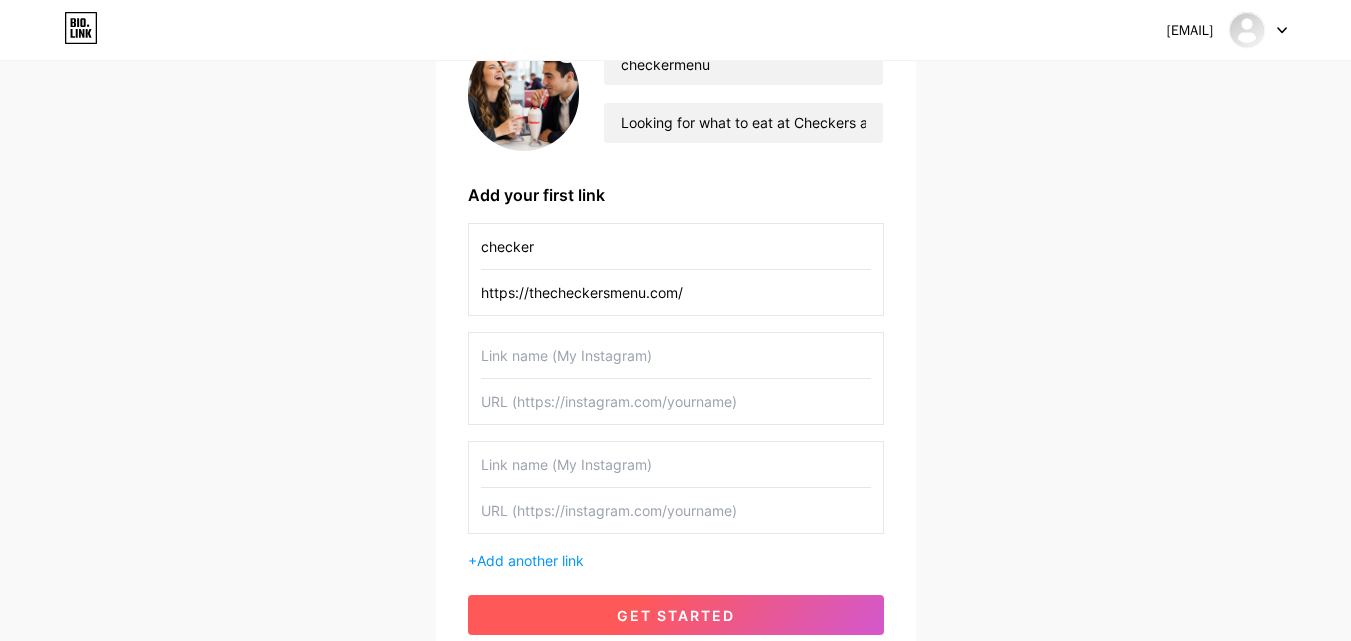 type on "https://thecheckersmenu.com/" 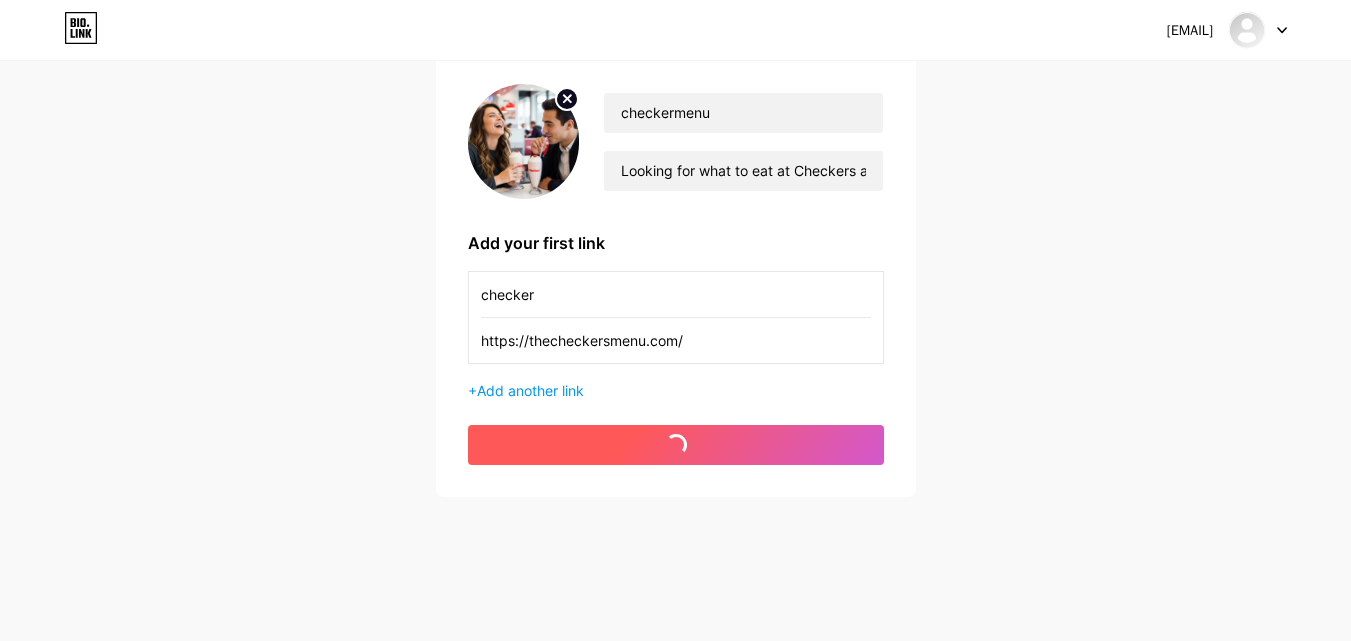 scroll, scrollTop: 152, scrollLeft: 0, axis: vertical 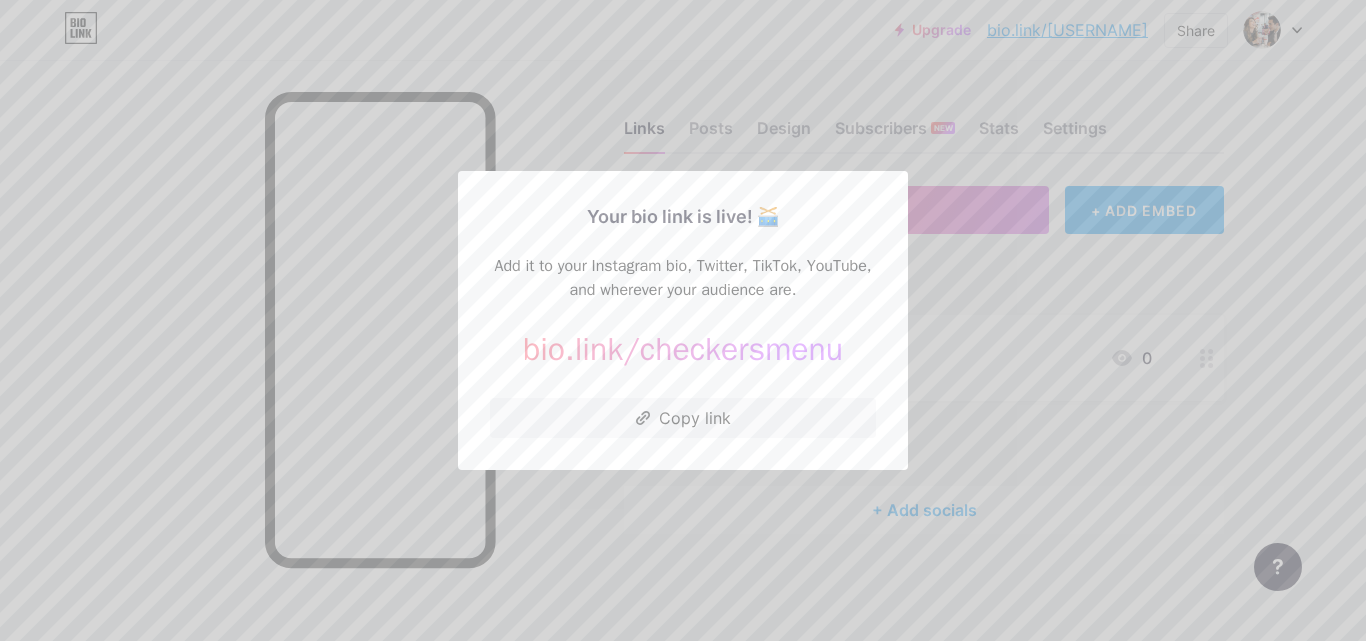 click at bounding box center [683, 320] 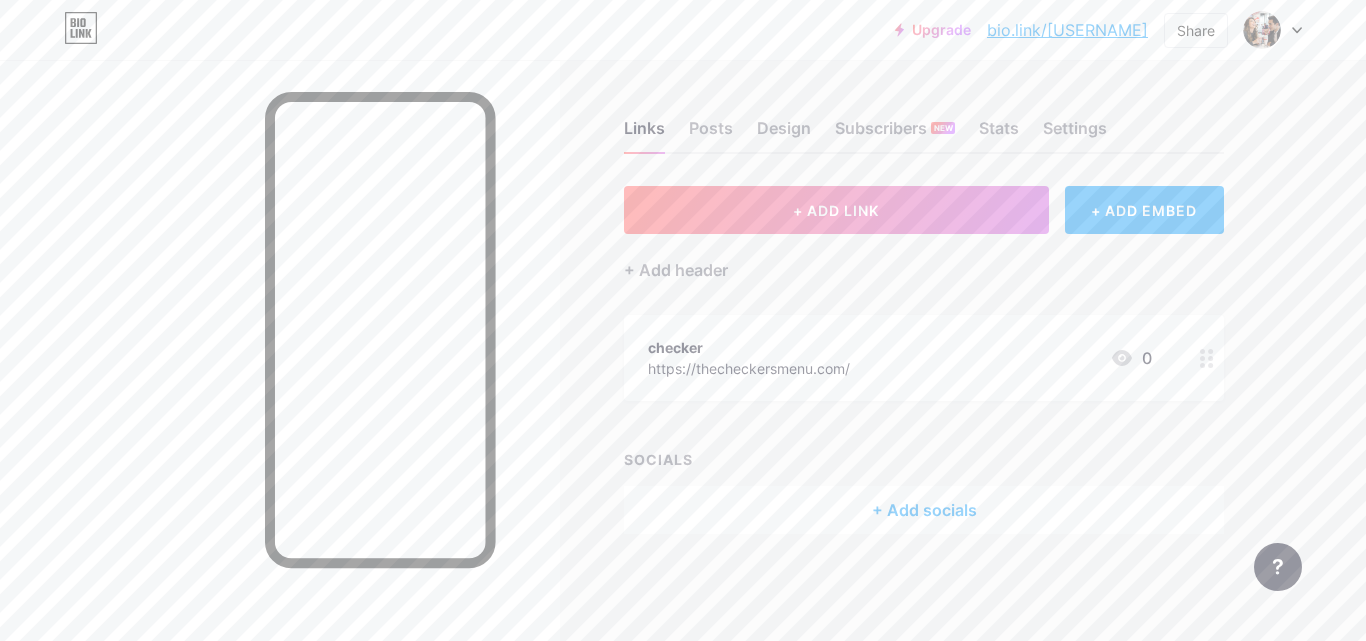 click 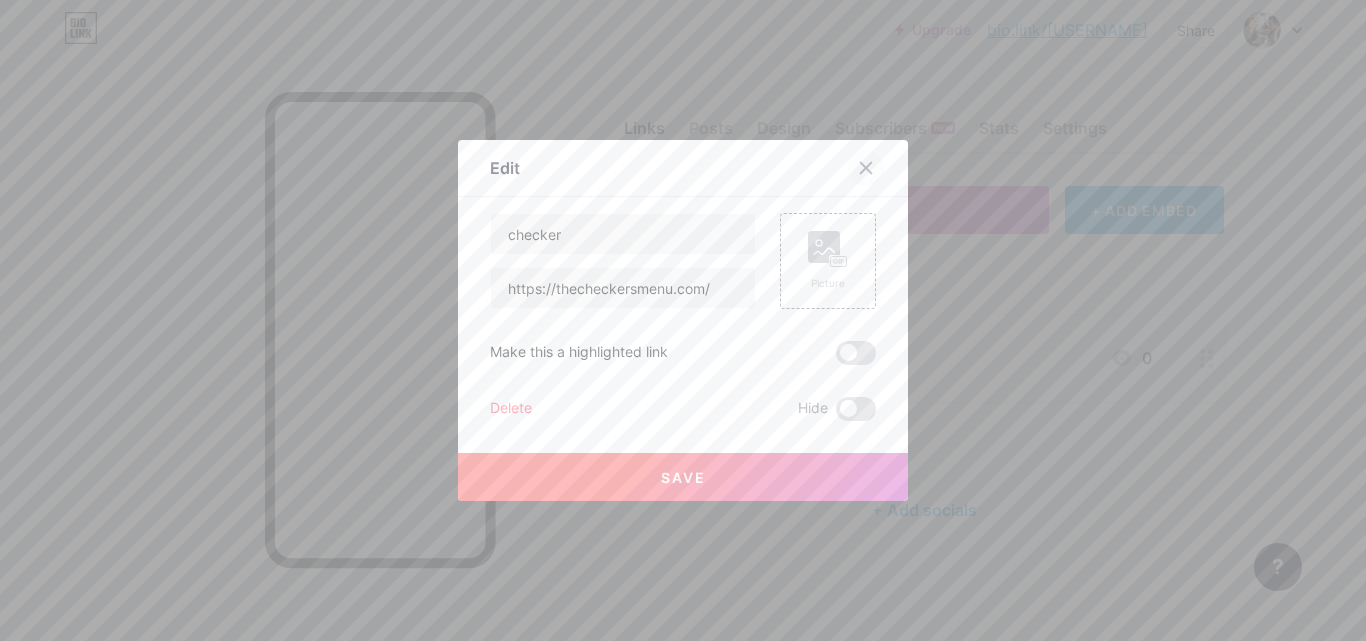 click 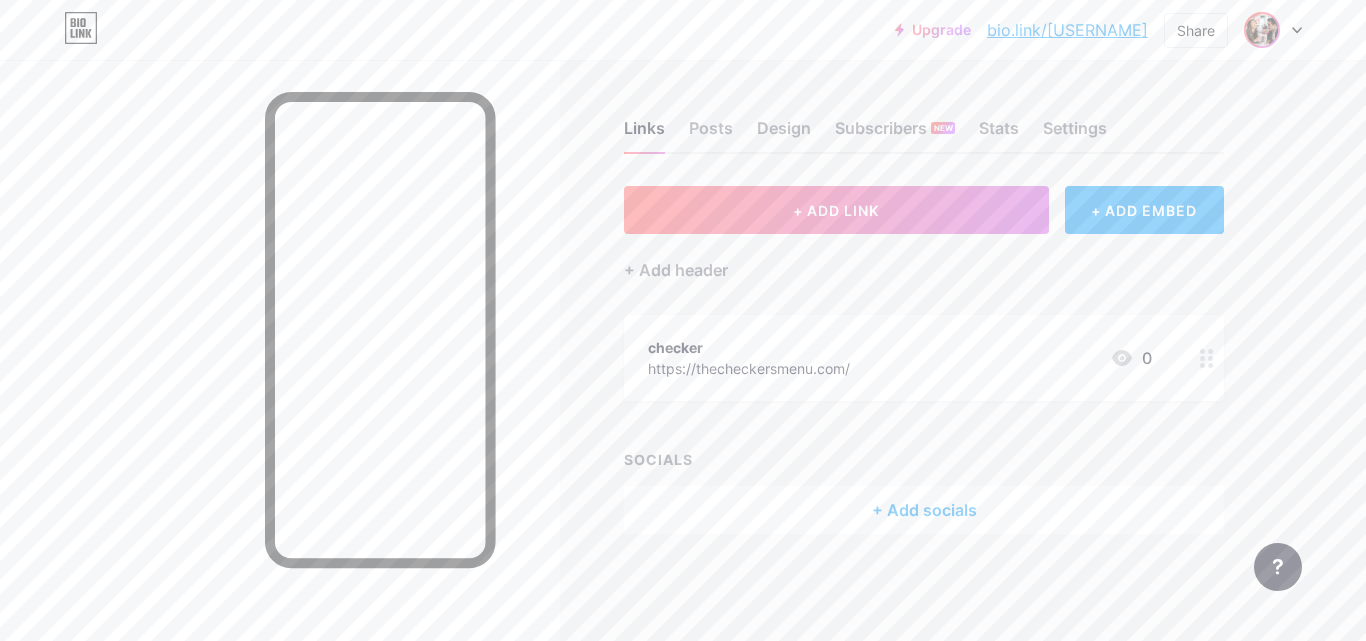 click at bounding box center [1262, 30] 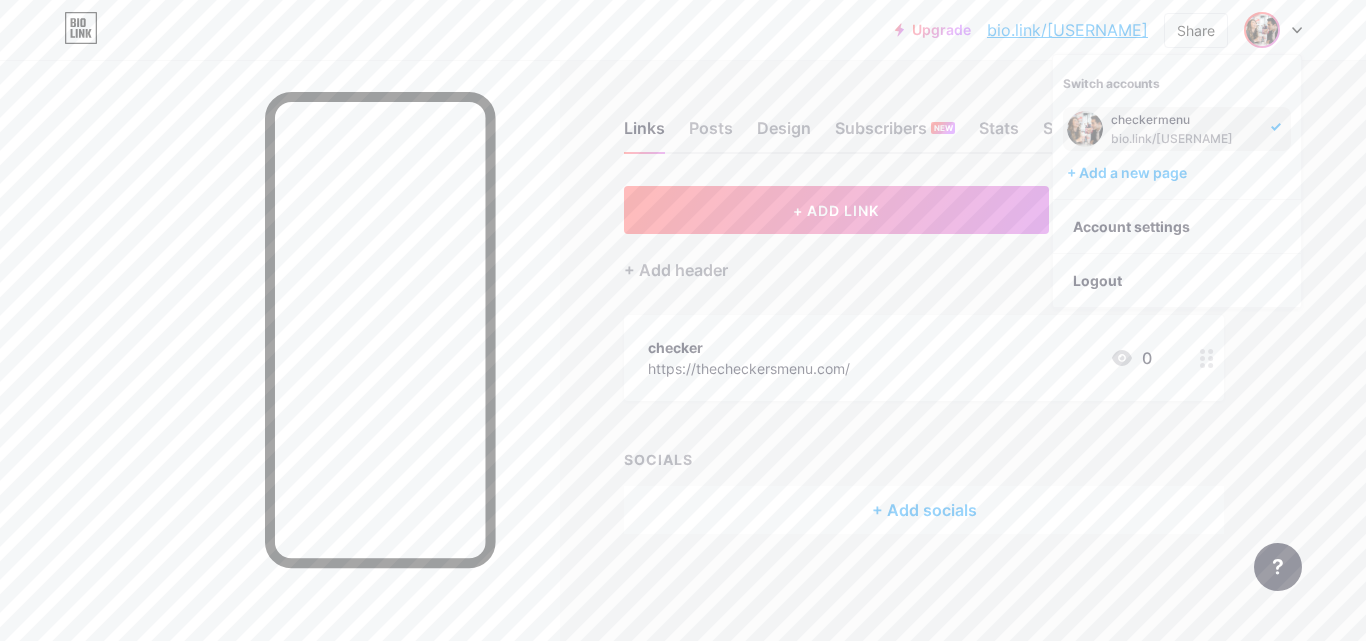 click on "bio.link/[USERNAME]" at bounding box center [1067, 30] 